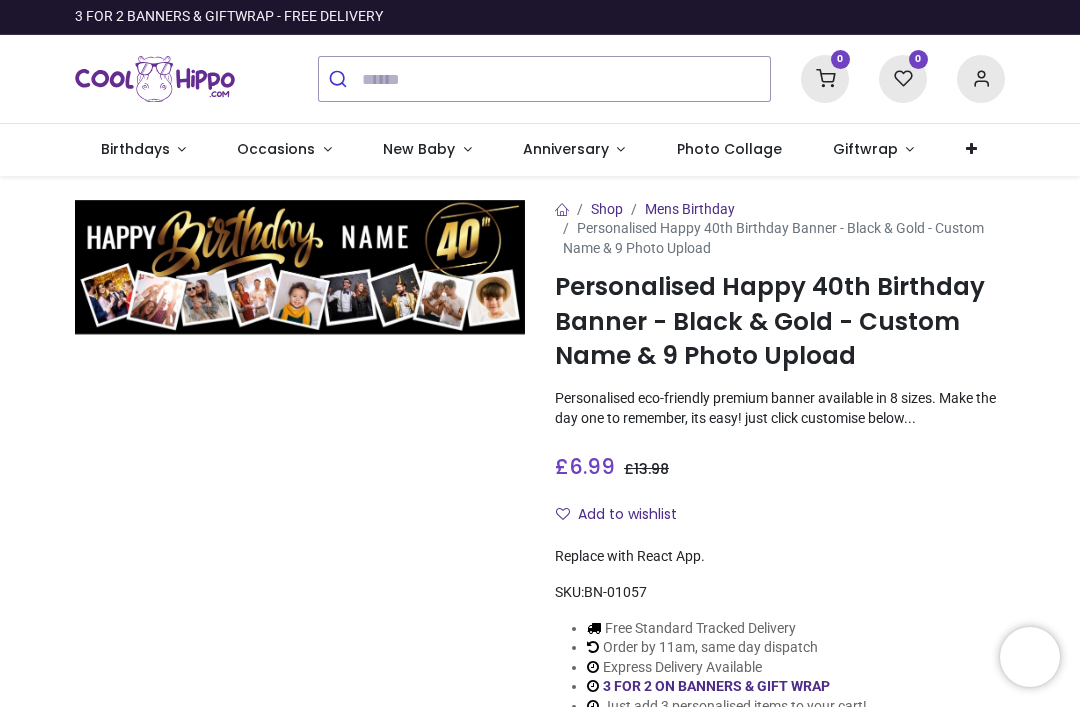 scroll, scrollTop: 0, scrollLeft: 0, axis: both 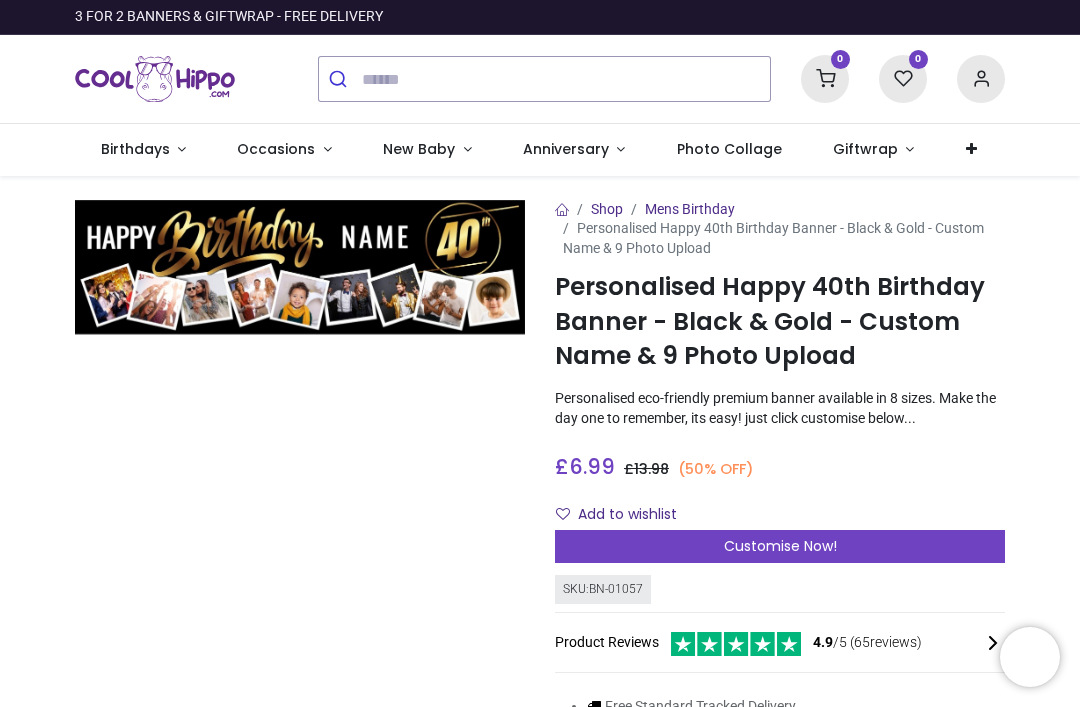 click on "Customise Now!" at bounding box center (780, 547) 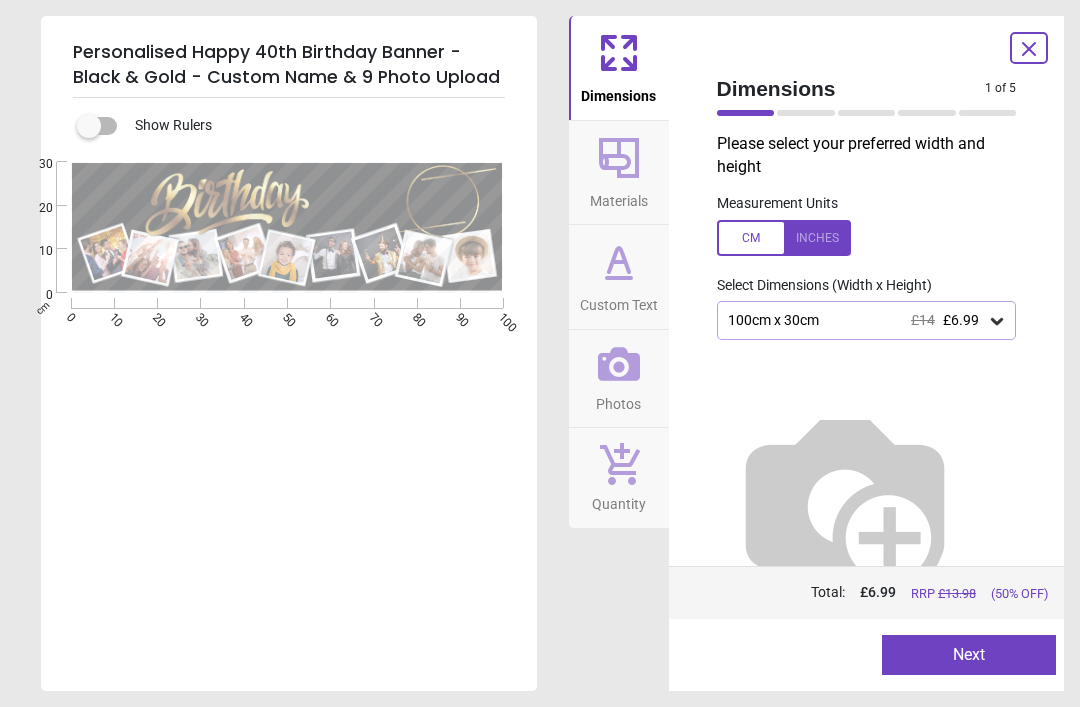 click on "E E E E" at bounding box center (287, 515) 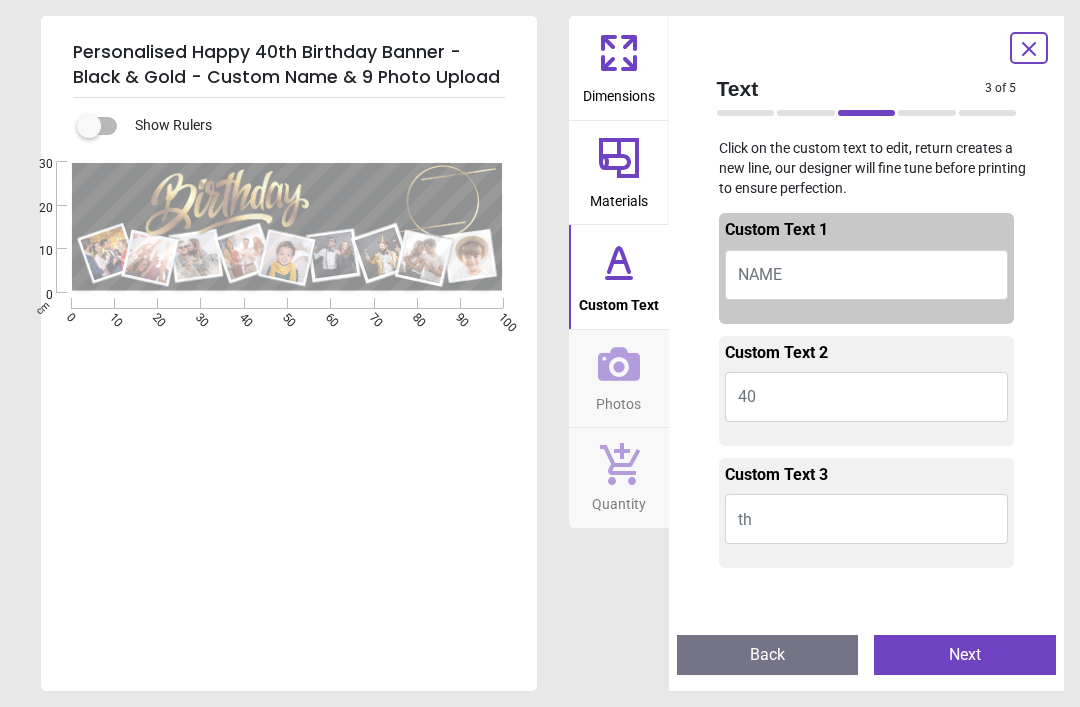 click on "NAME" at bounding box center (867, 275) 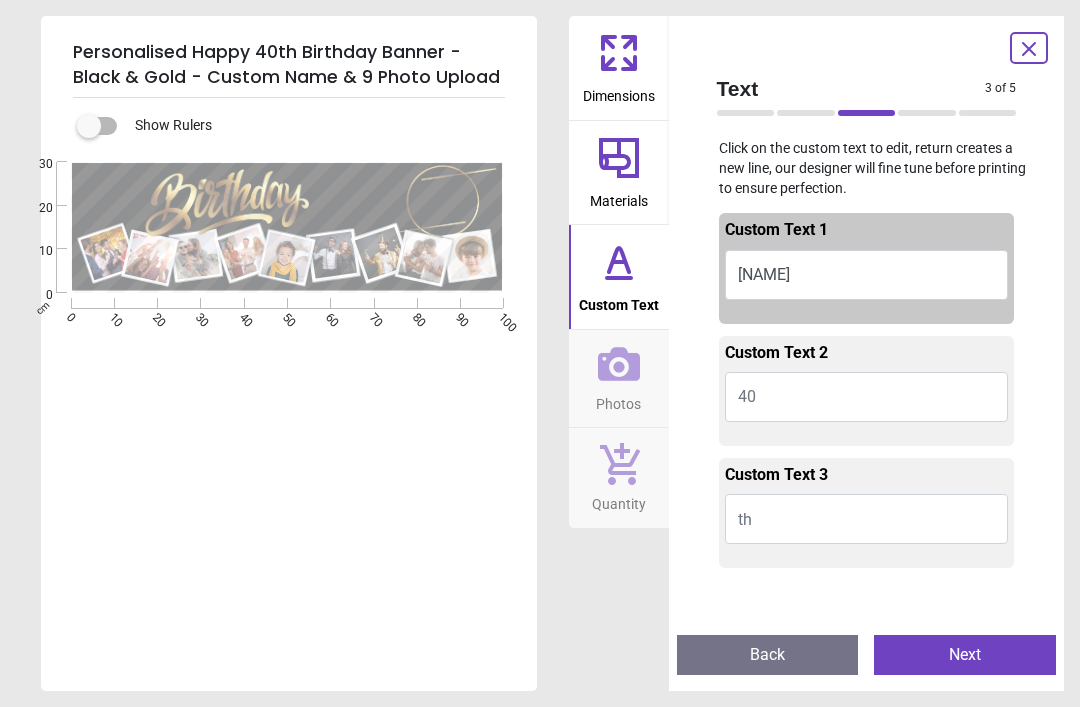 type on "******" 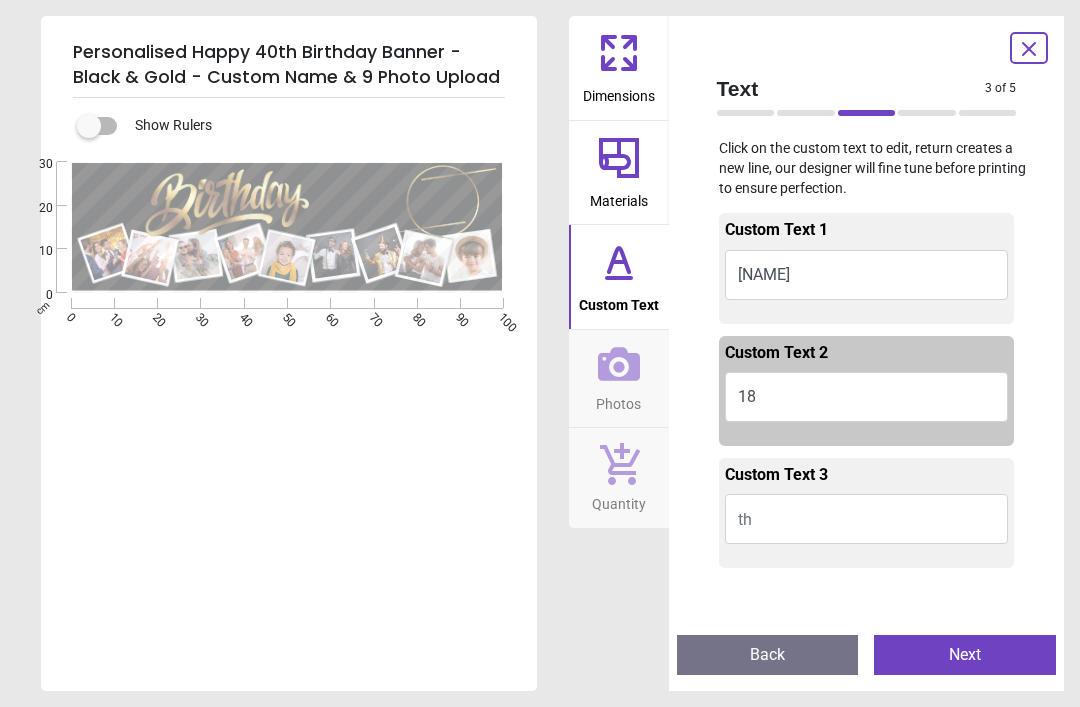 type on "**" 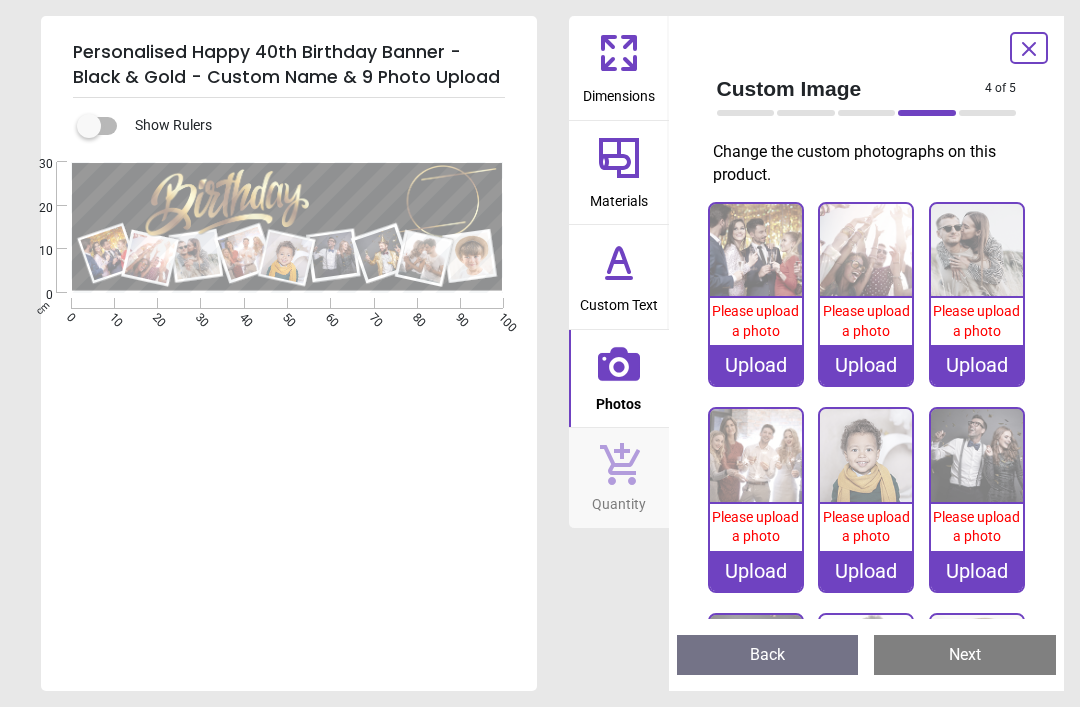 click on "Upload" at bounding box center (756, 365) 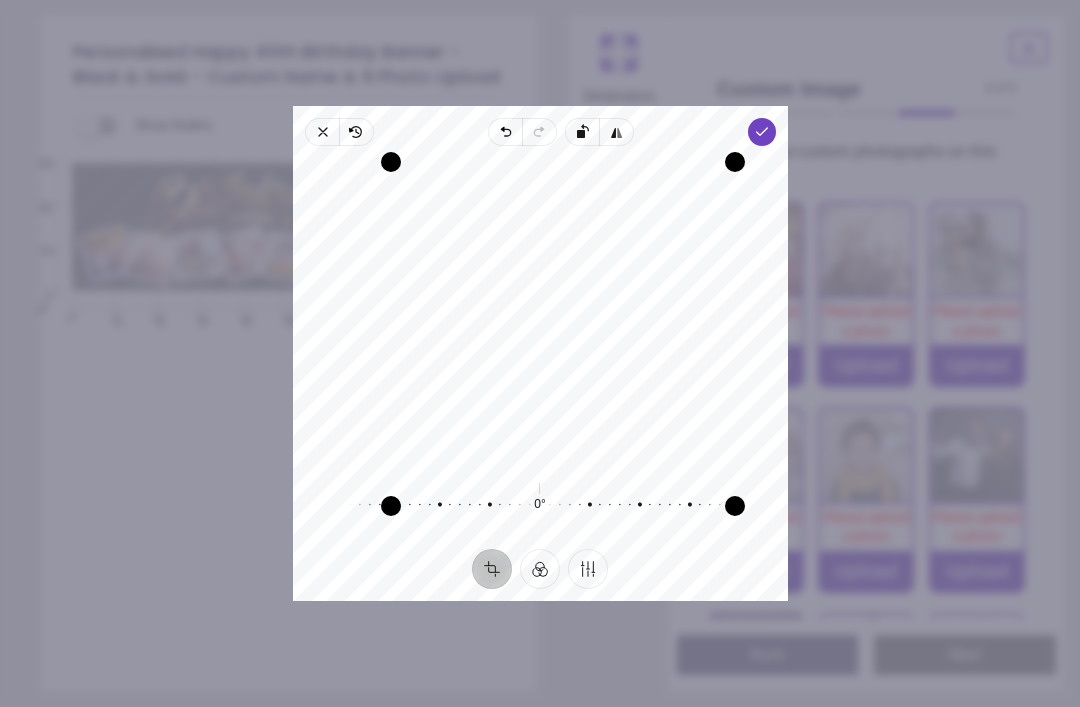 click 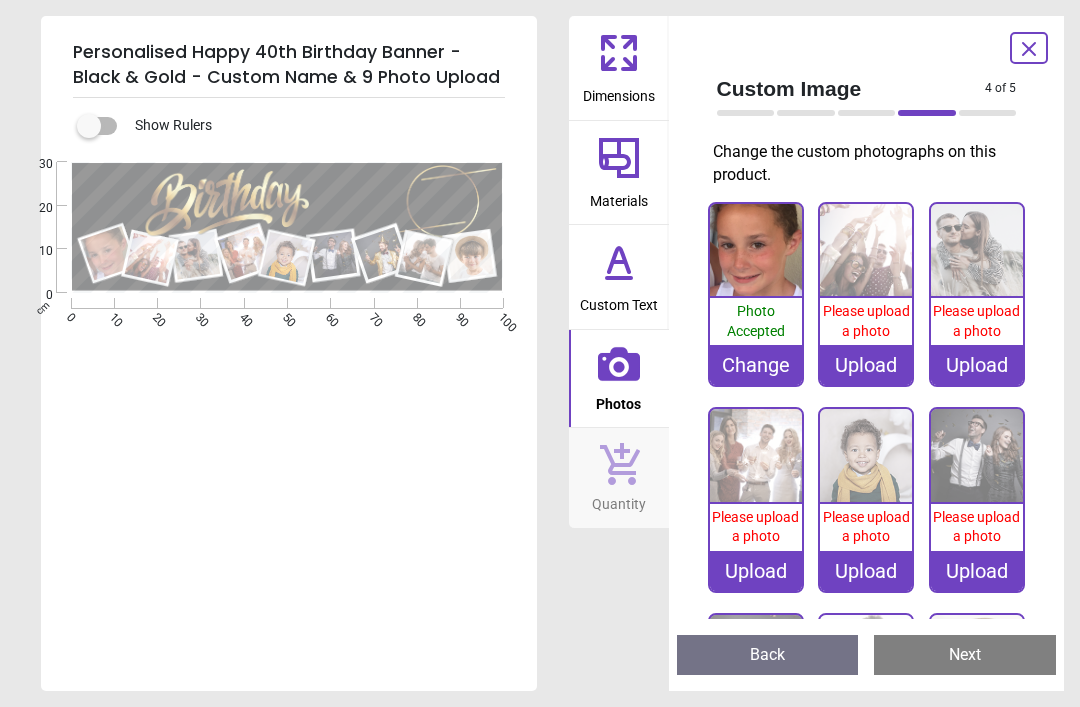 click on "Upload" at bounding box center [866, 365] 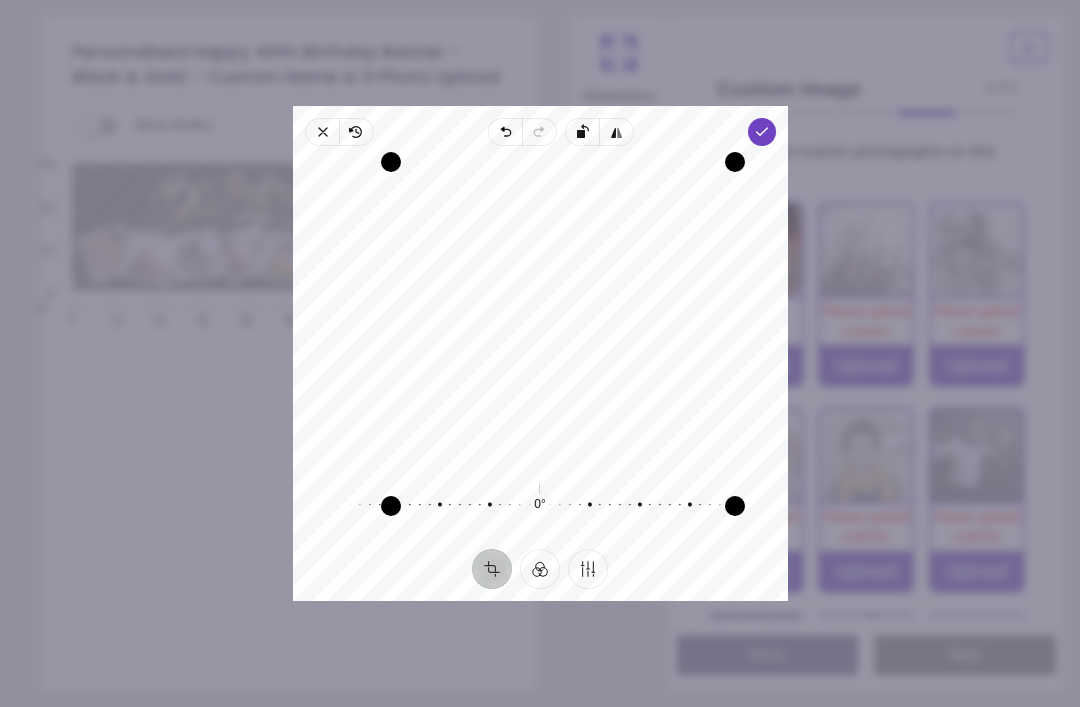 click 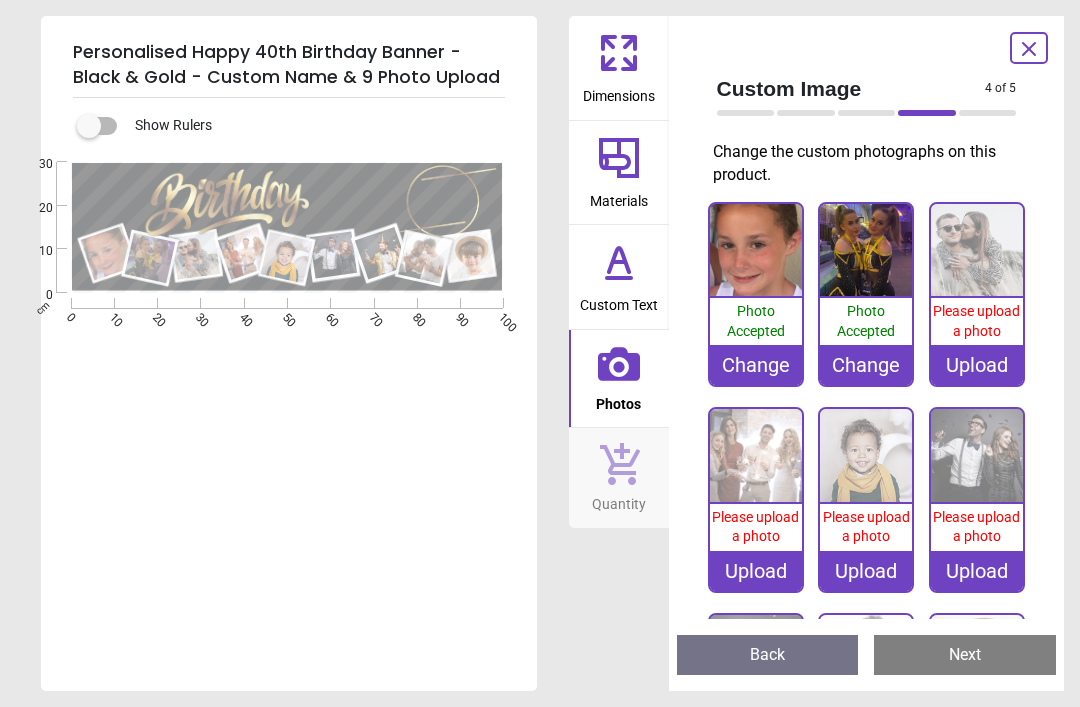 click on "Upload" at bounding box center [977, 365] 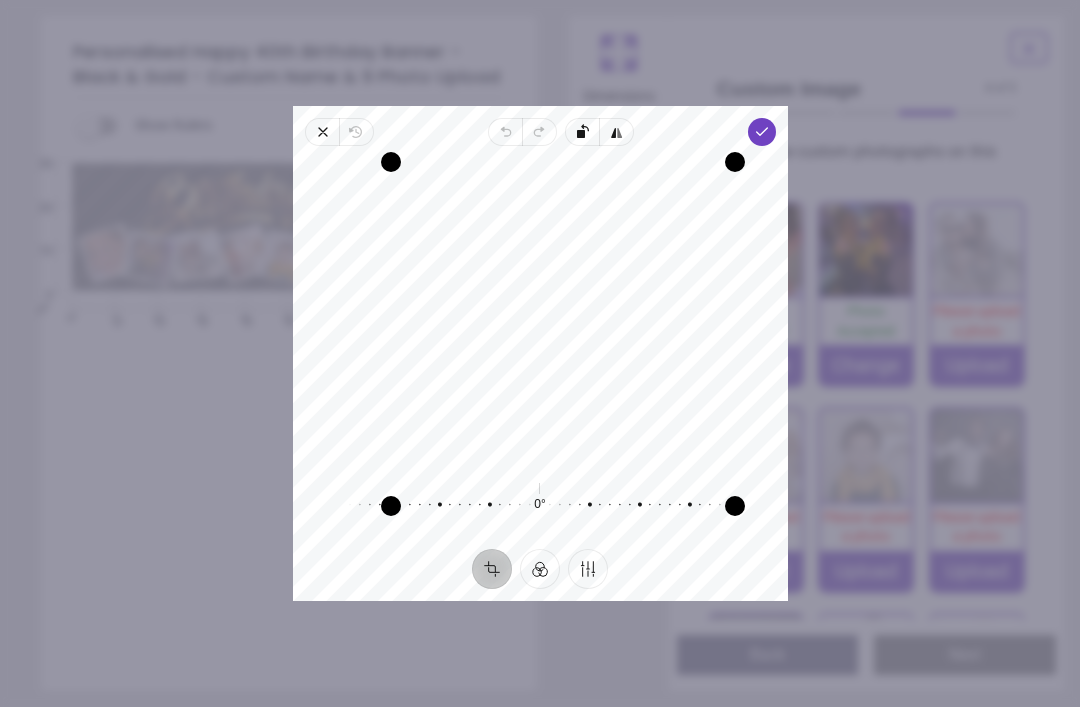 click 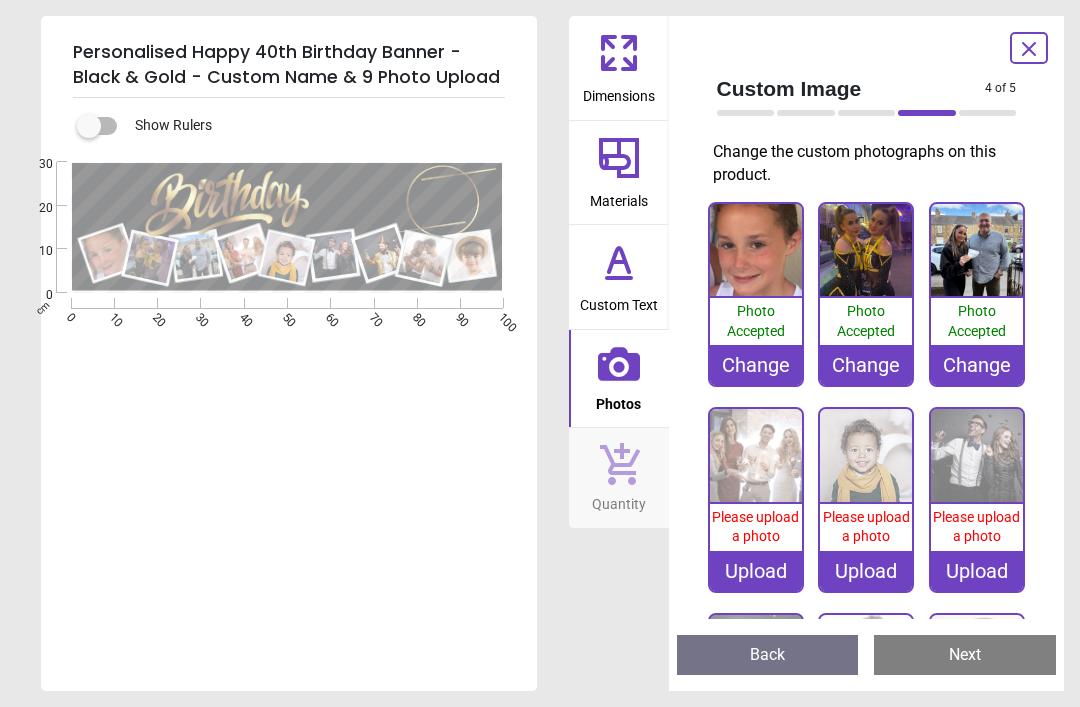 click on "Upload" at bounding box center [756, 571] 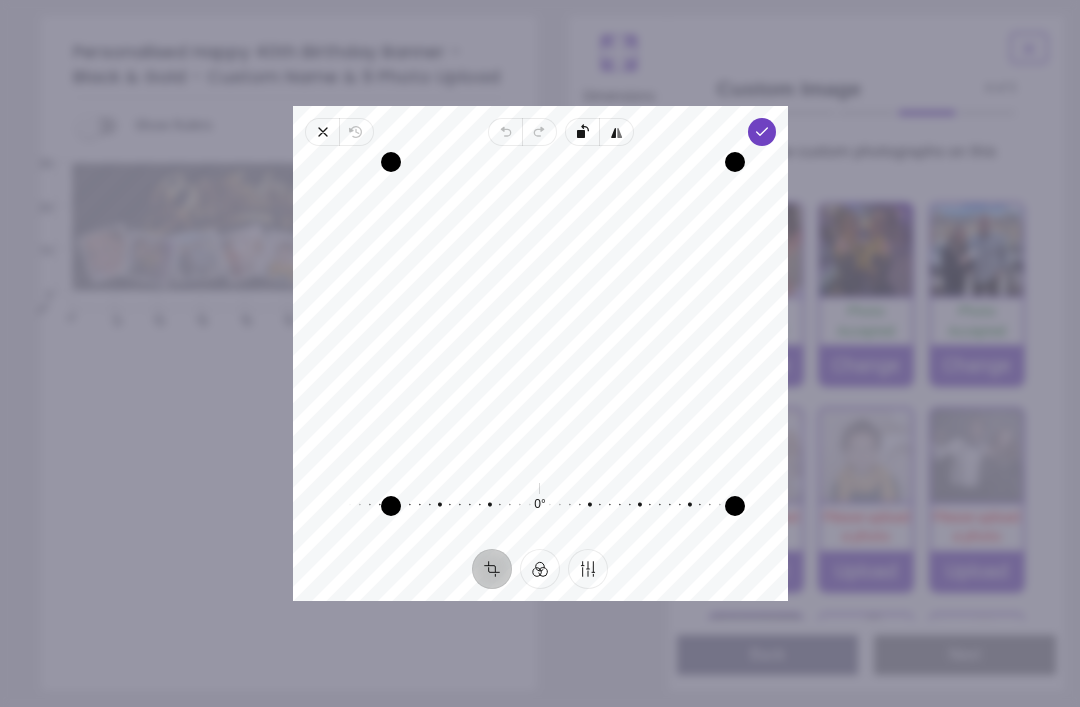 click 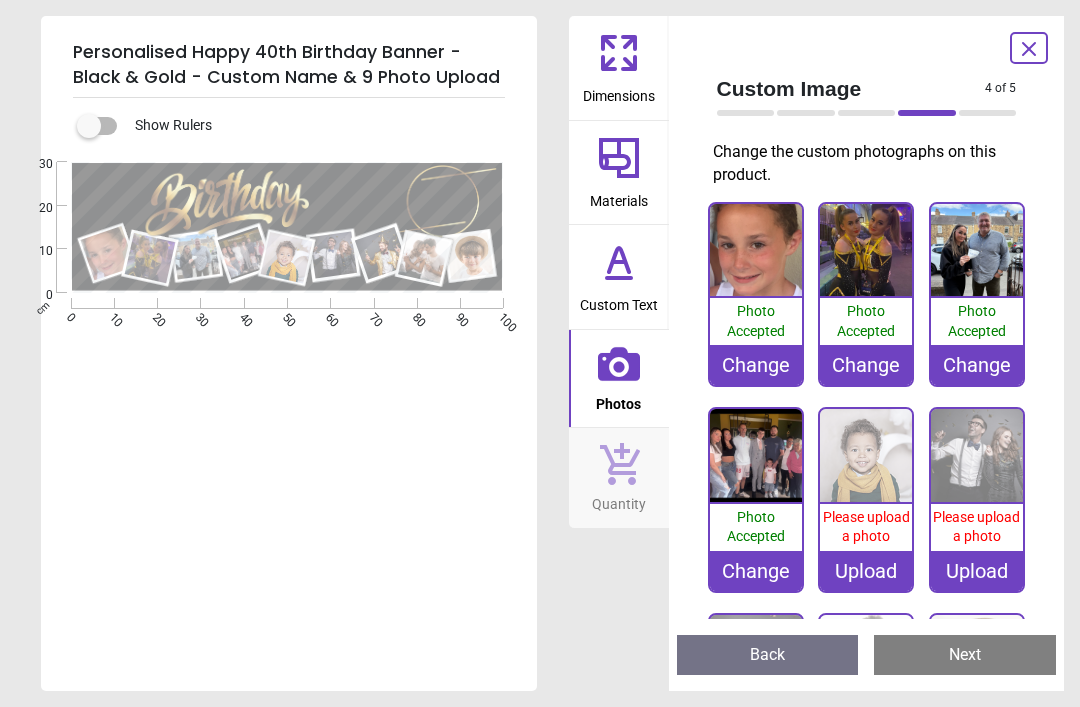 scroll, scrollTop: 0, scrollLeft: 0, axis: both 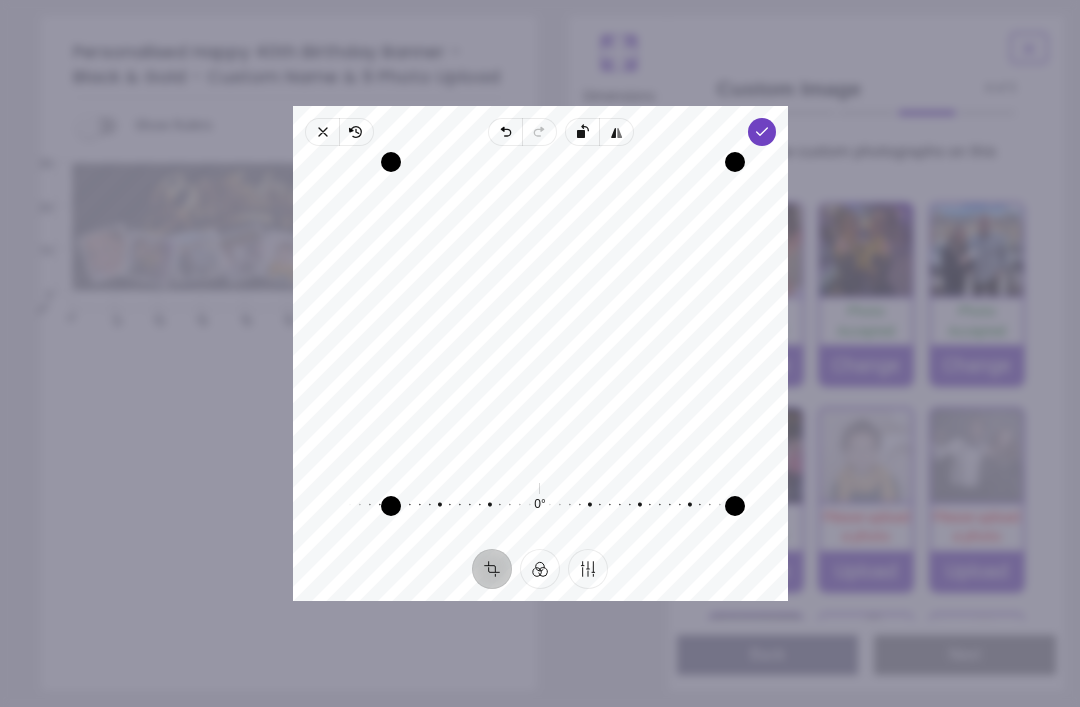 click on "Done" at bounding box center (761, 132) 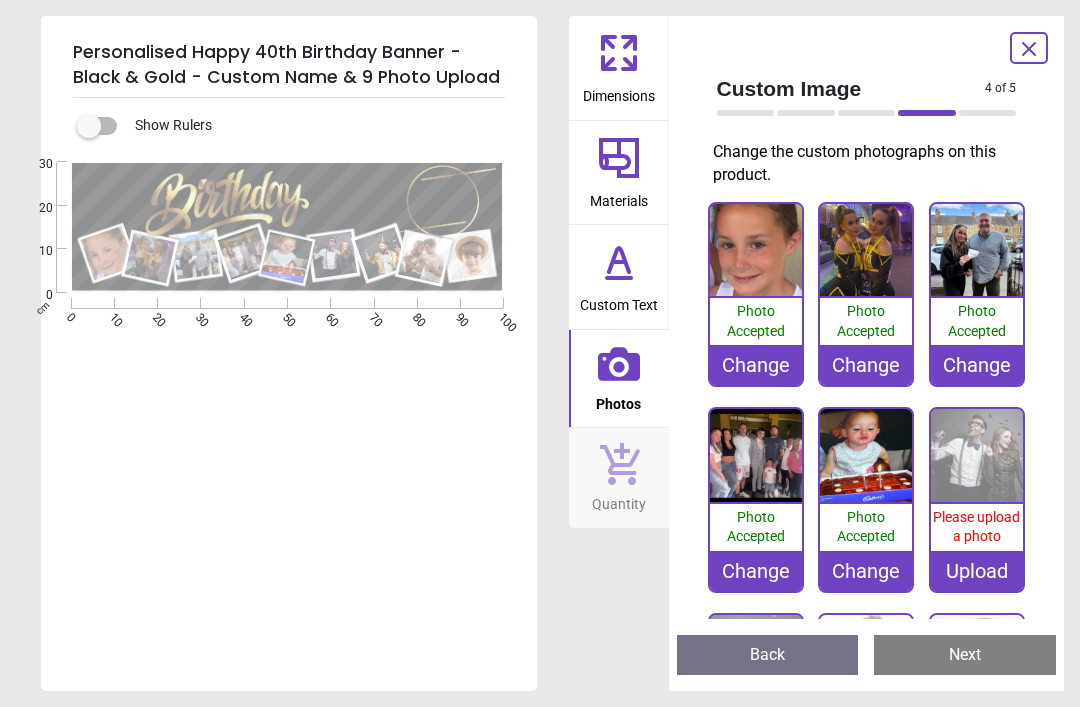 click on "Upload" at bounding box center (977, 571) 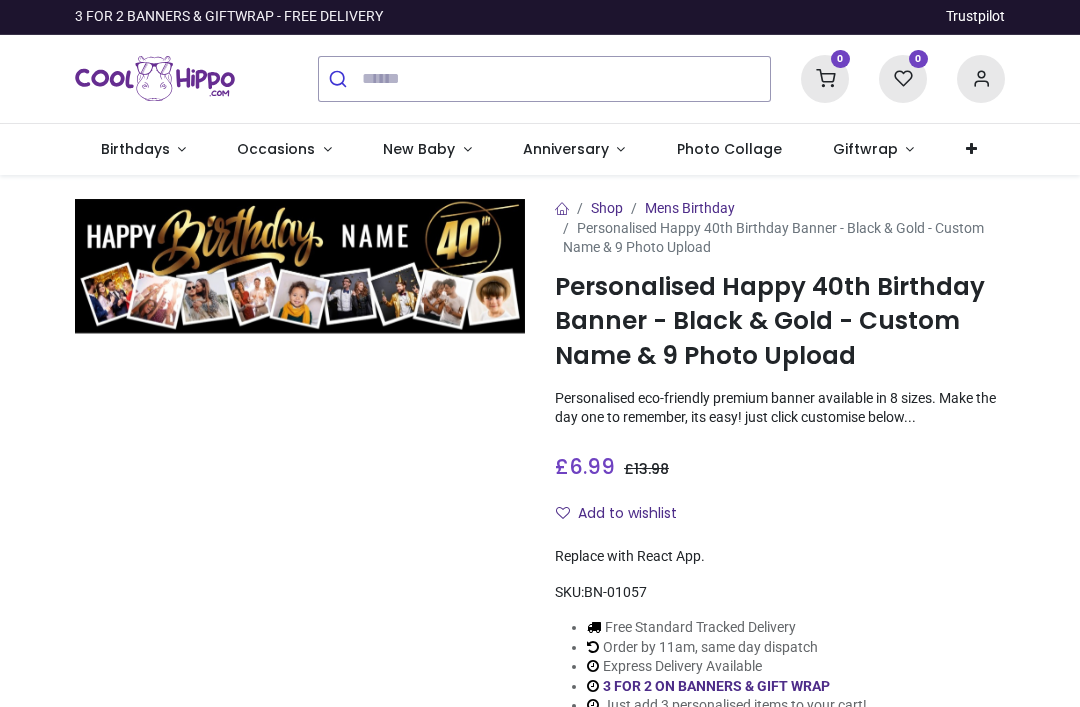 scroll, scrollTop: 0, scrollLeft: 0, axis: both 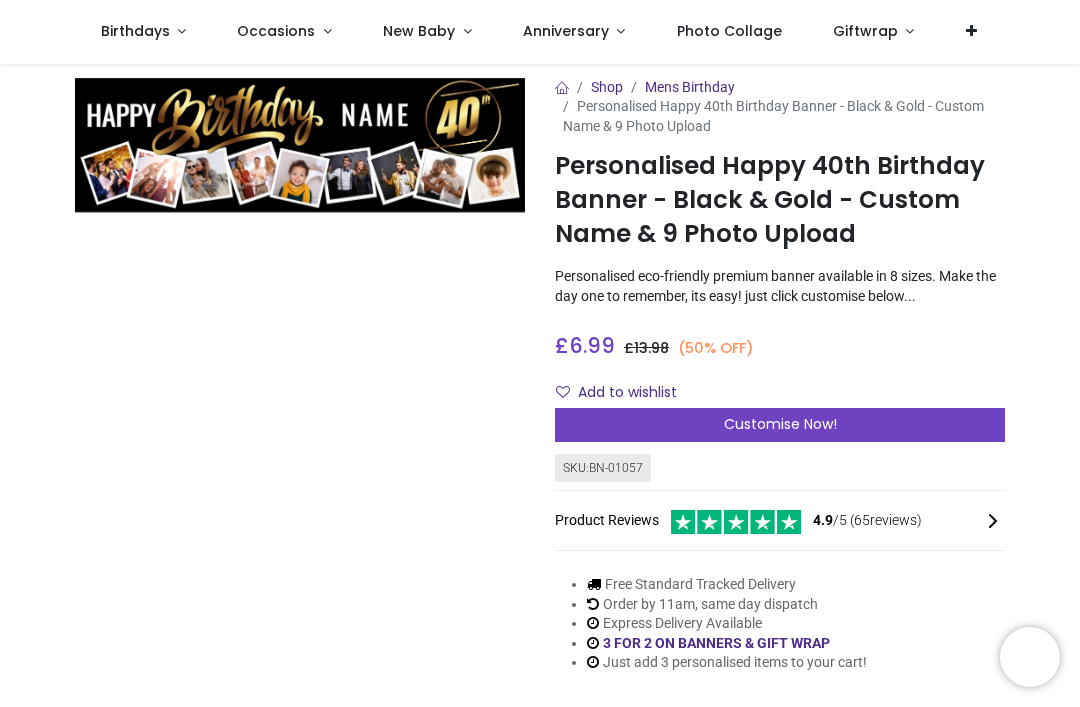 click on "Customise Now!" at bounding box center [780, 425] 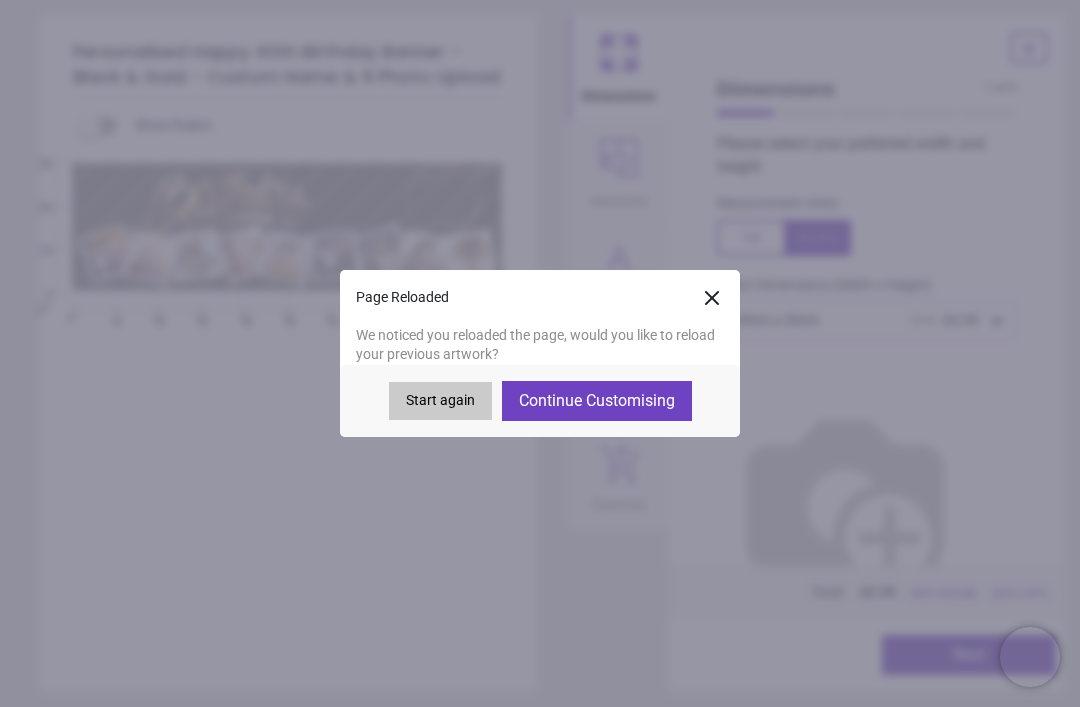 click on "Continue Customising" at bounding box center [597, 401] 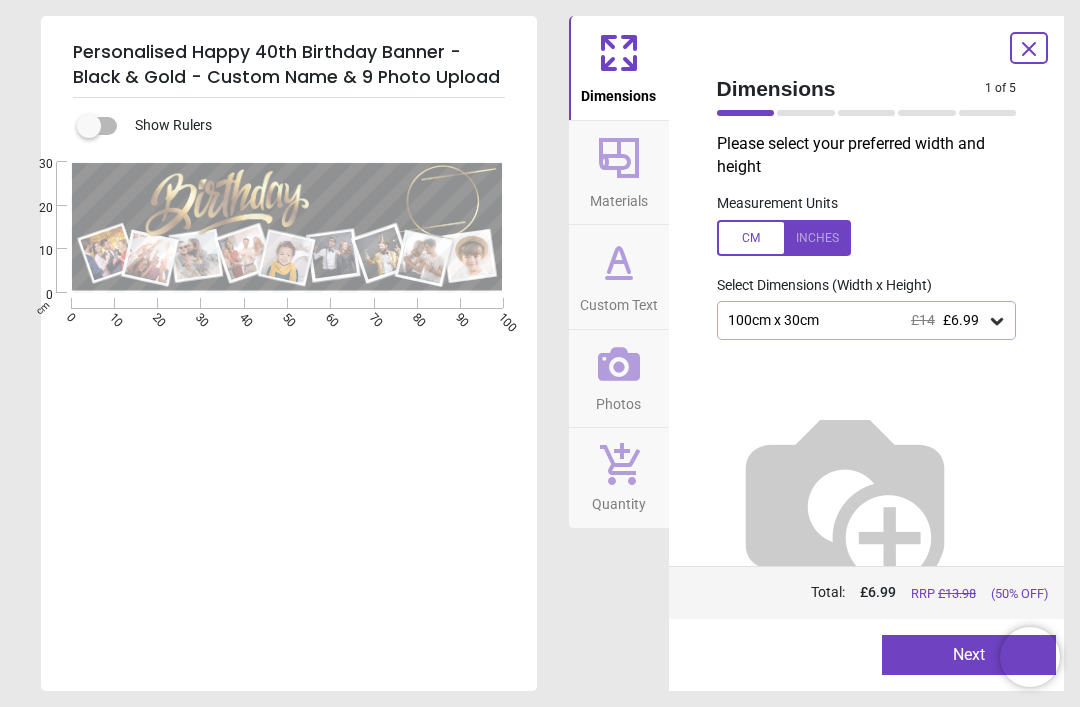 type on "******" 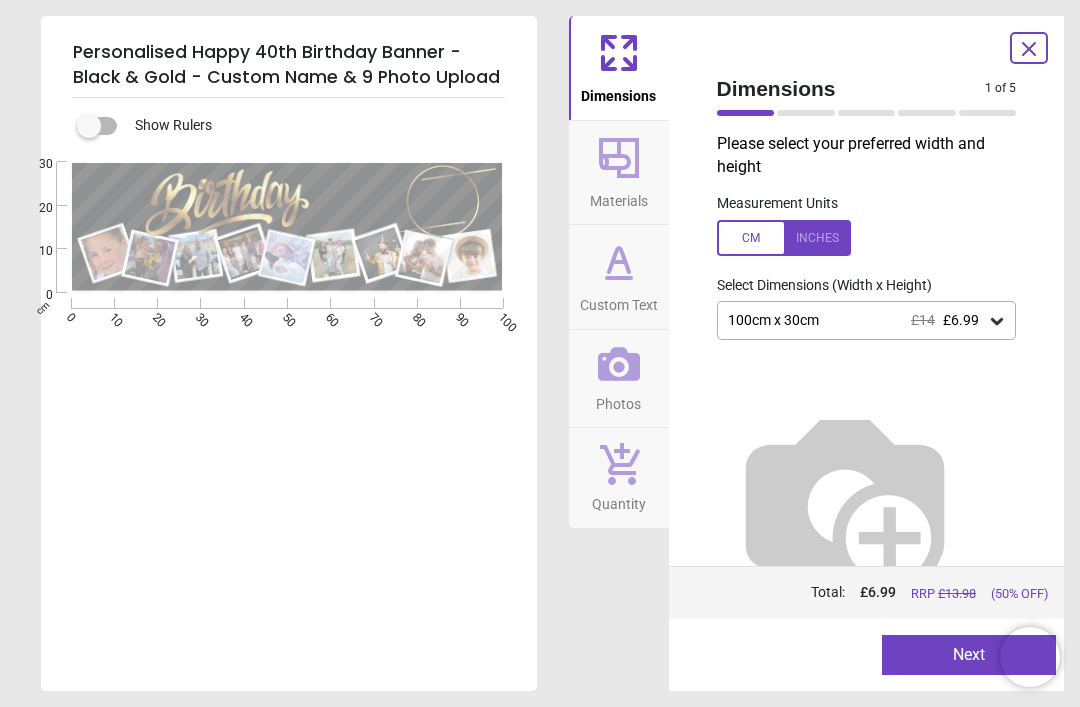click 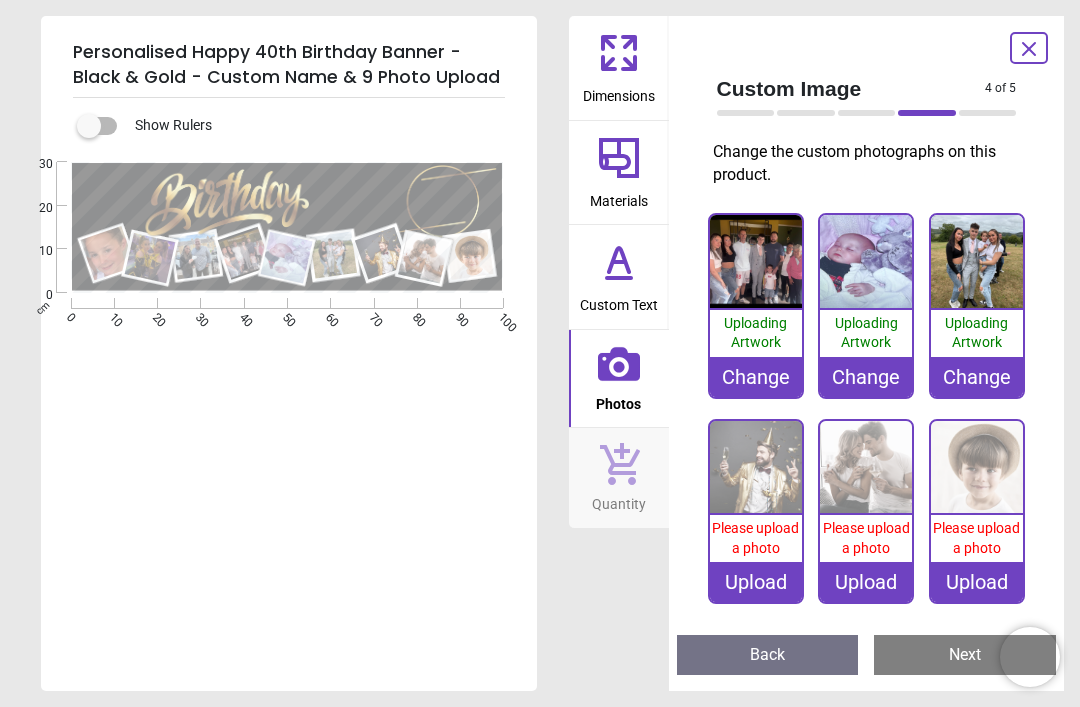 scroll, scrollTop: 194, scrollLeft: 0, axis: vertical 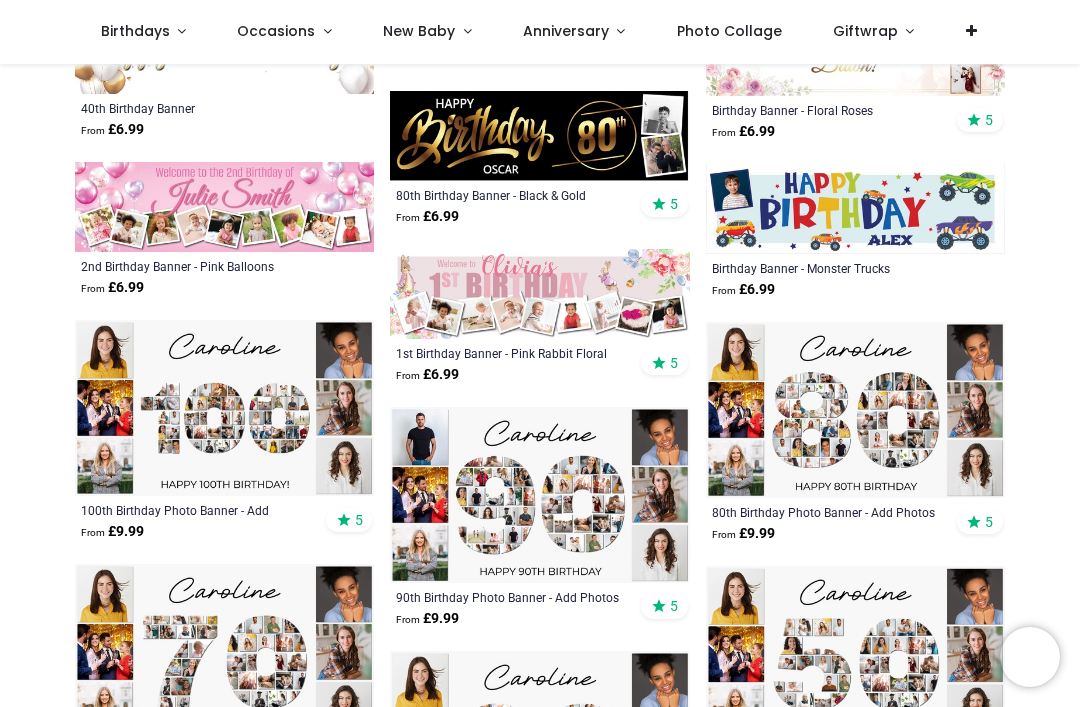 click at bounding box center (224, 207) 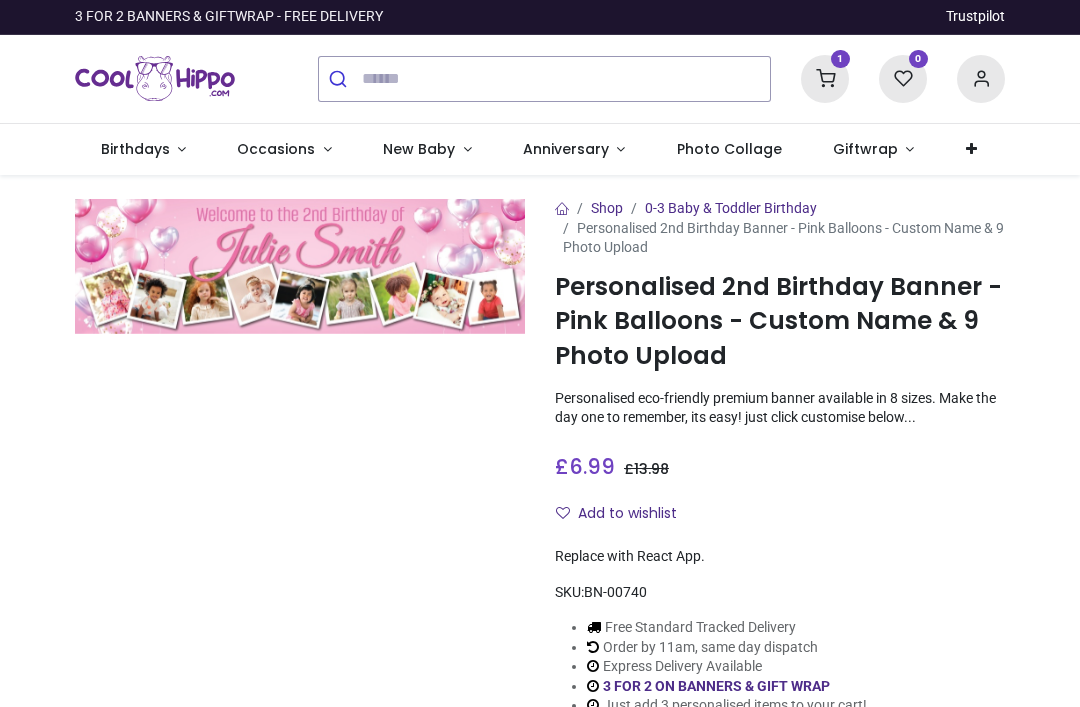 scroll, scrollTop: 0, scrollLeft: 0, axis: both 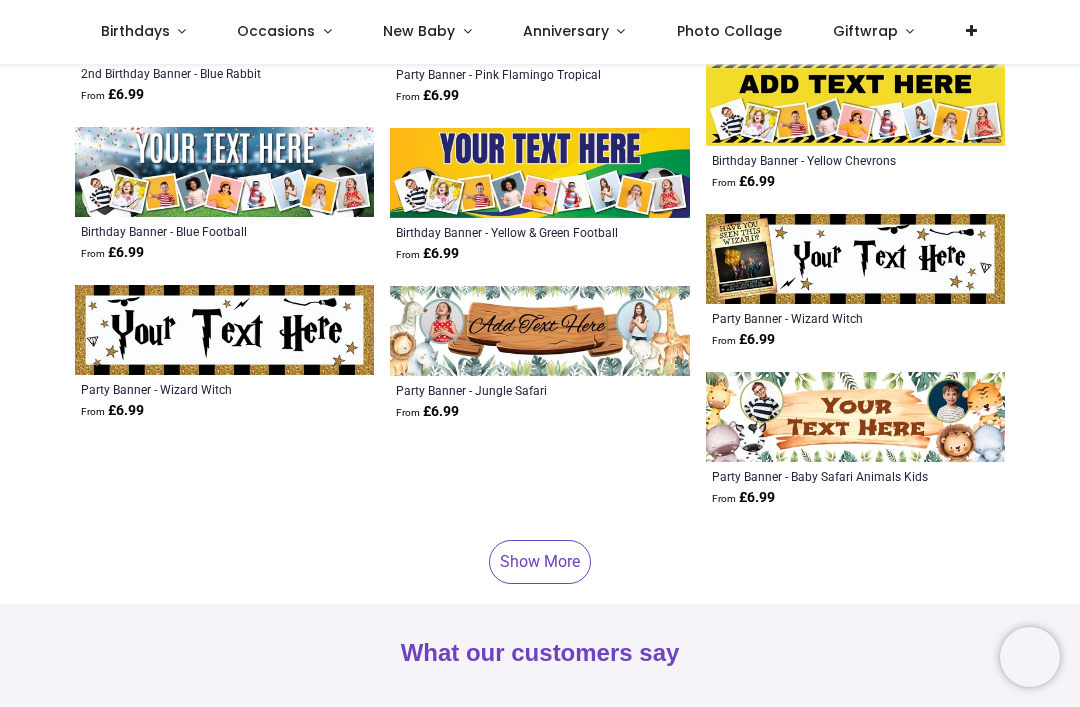 click on "Show More" at bounding box center (540, 562) 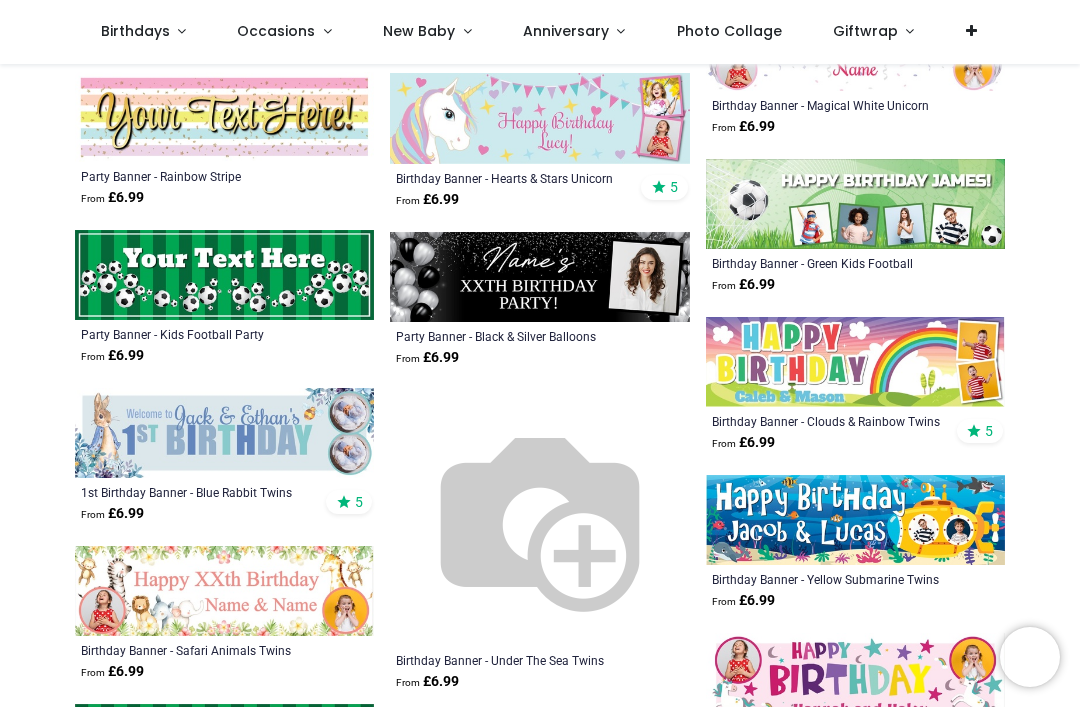 scroll, scrollTop: 8276, scrollLeft: 0, axis: vertical 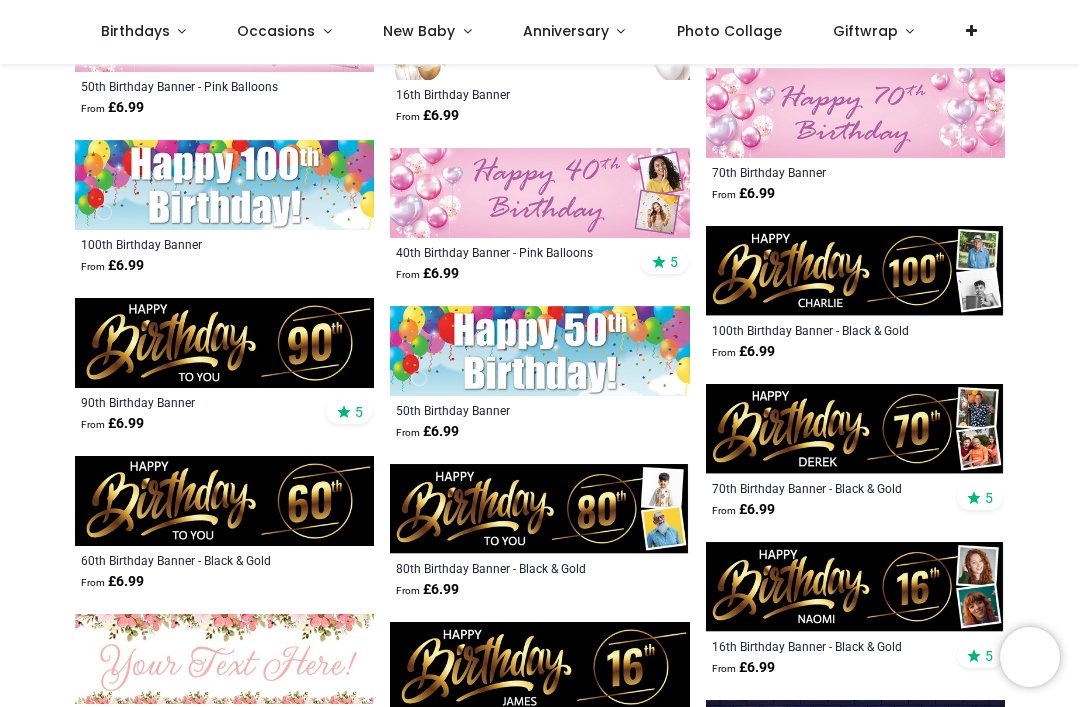 click on "New Baby" at bounding box center (428, 32) 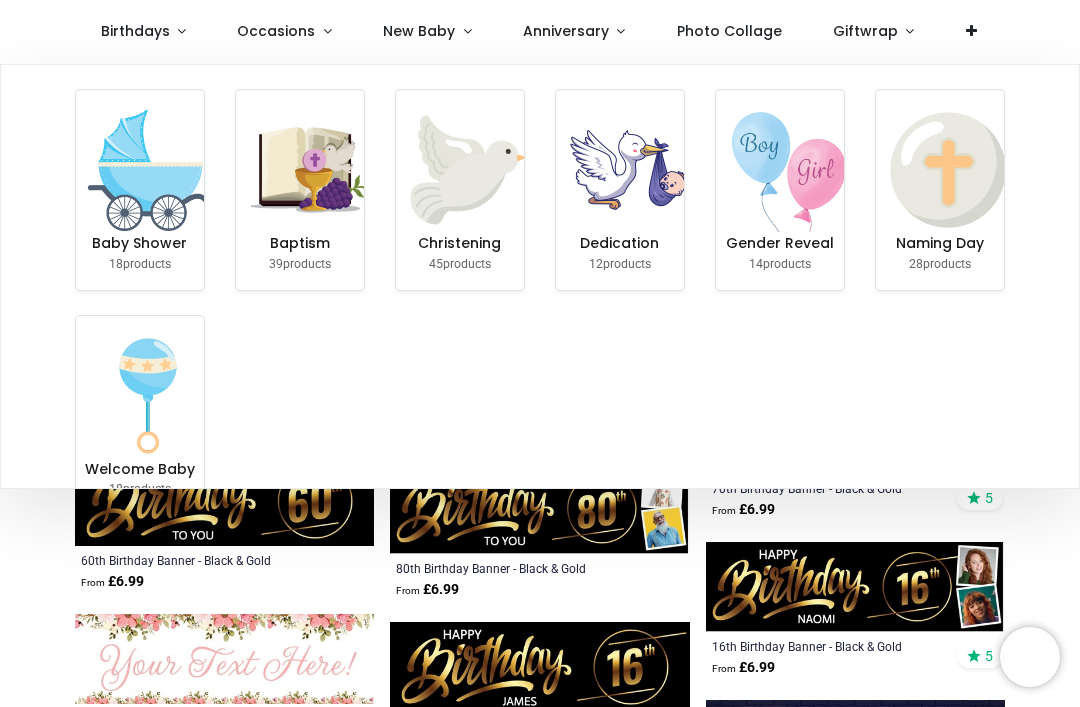 click on "Birthdays" at bounding box center (135, 31) 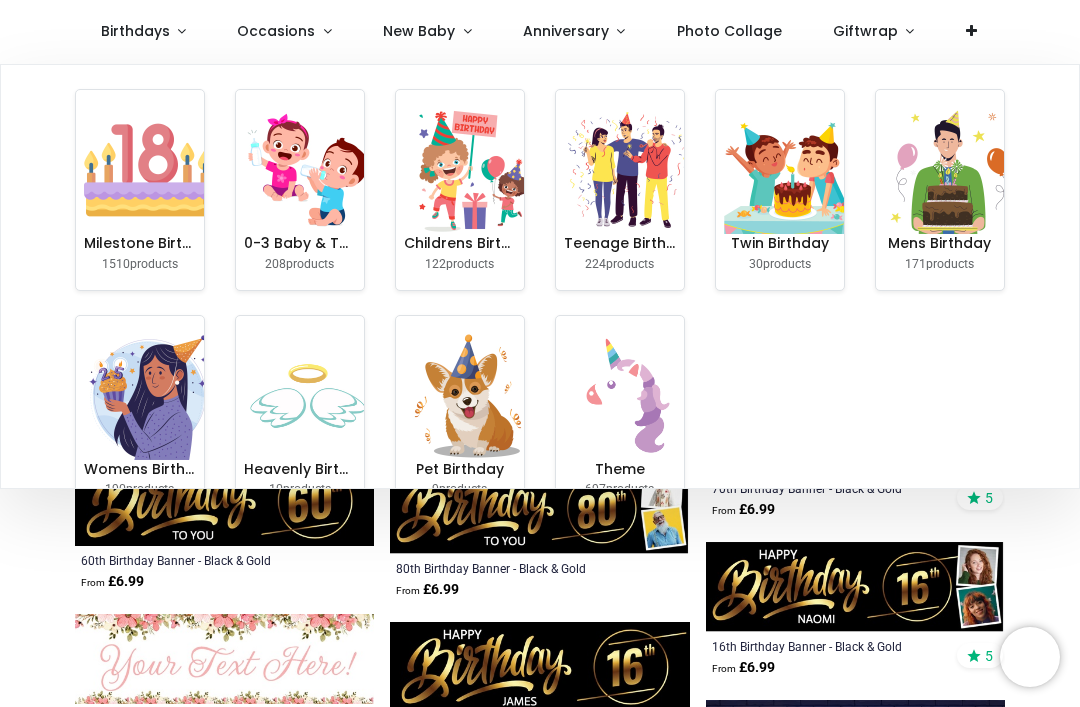 scroll, scrollTop: 0, scrollLeft: 0, axis: both 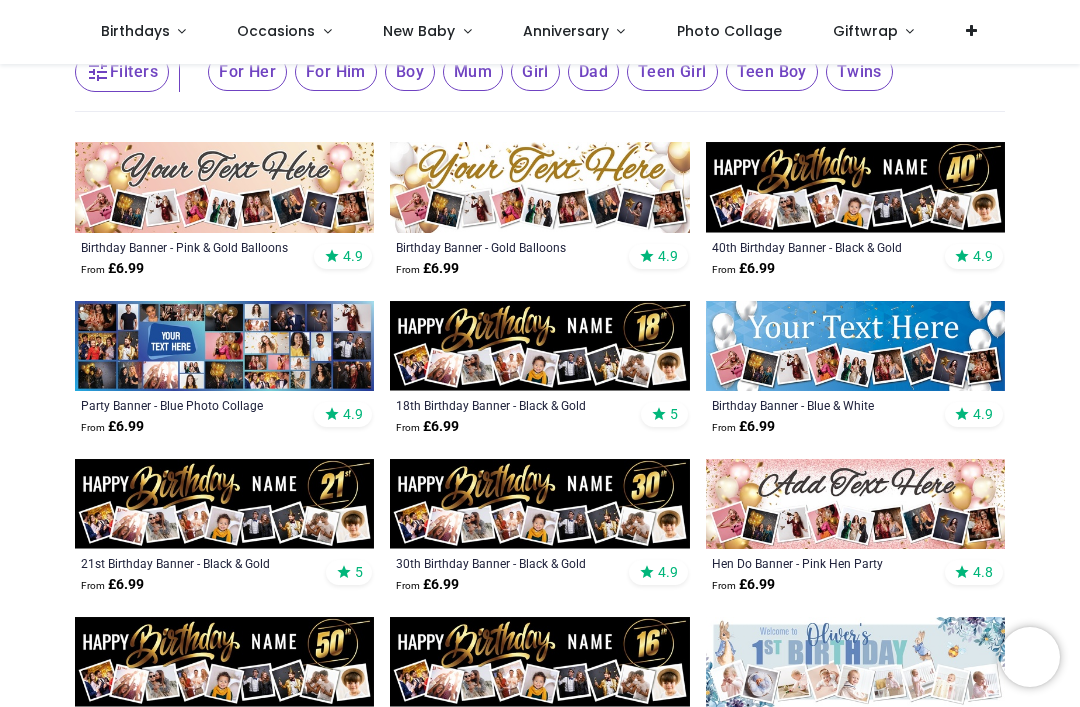 click on "Pricelist :
Public Pricelist
Public Pricelist
Categories
All Products" at bounding box center (540, 833) 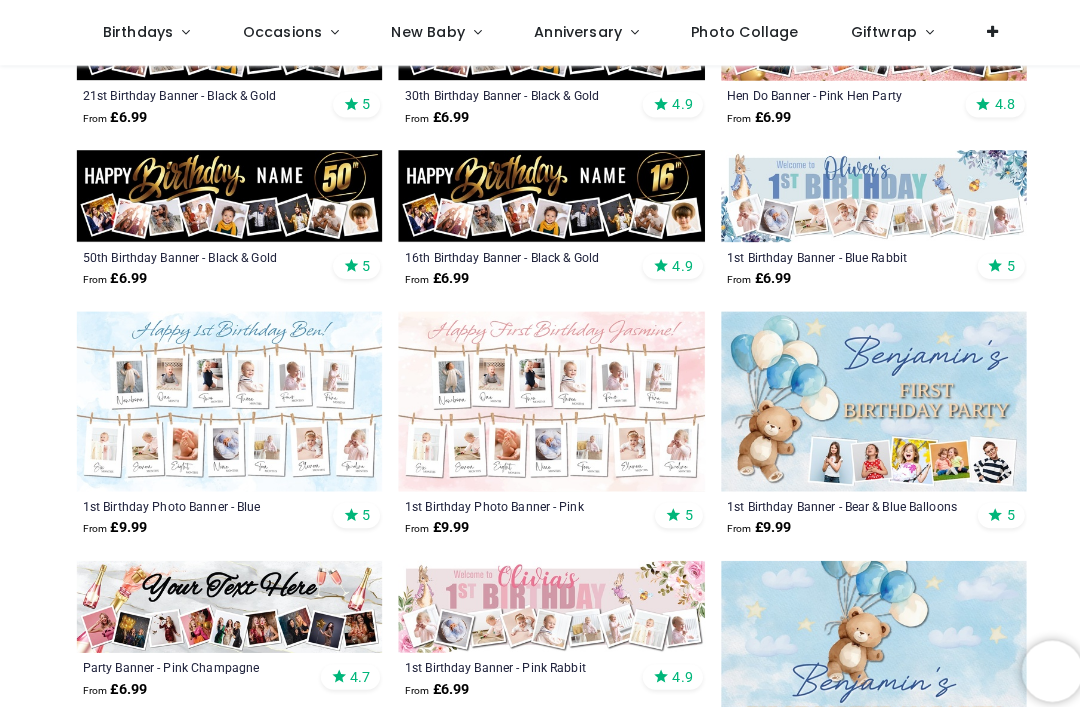 scroll, scrollTop: 751, scrollLeft: 0, axis: vertical 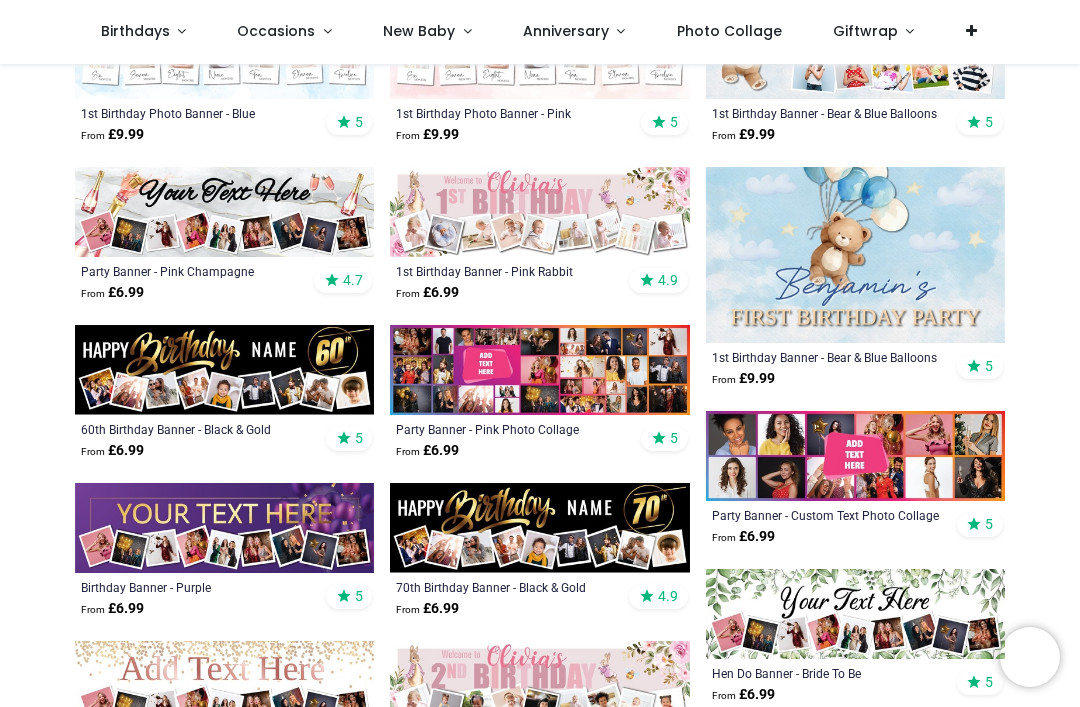 click at bounding box center [224, 212] 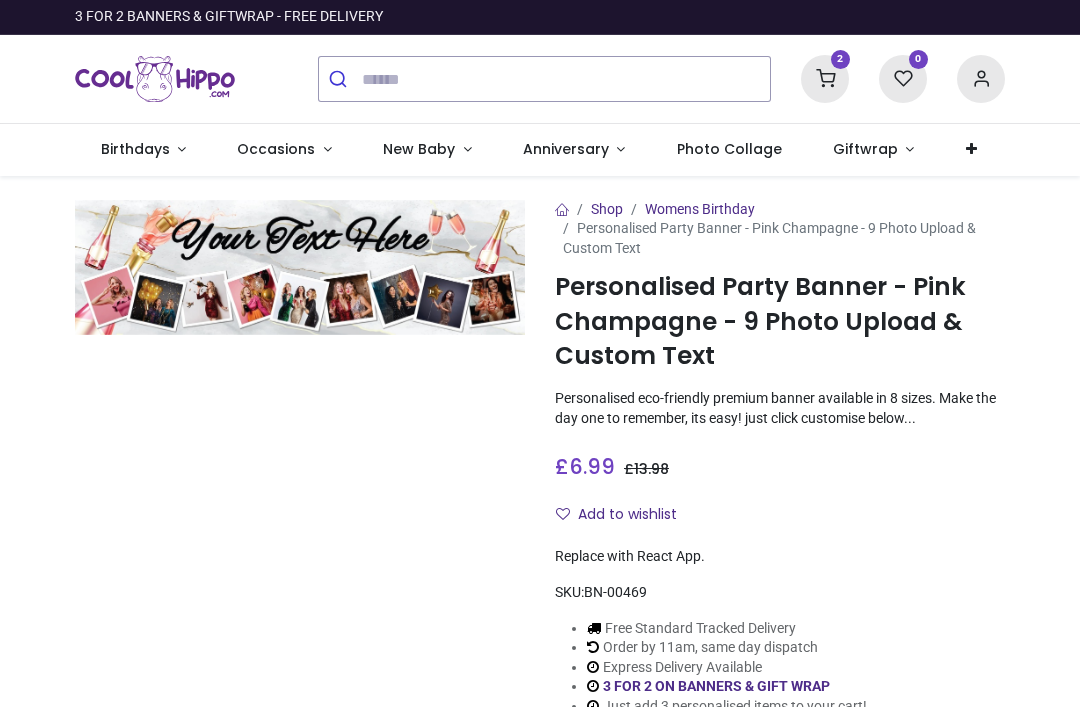scroll, scrollTop: 0, scrollLeft: 0, axis: both 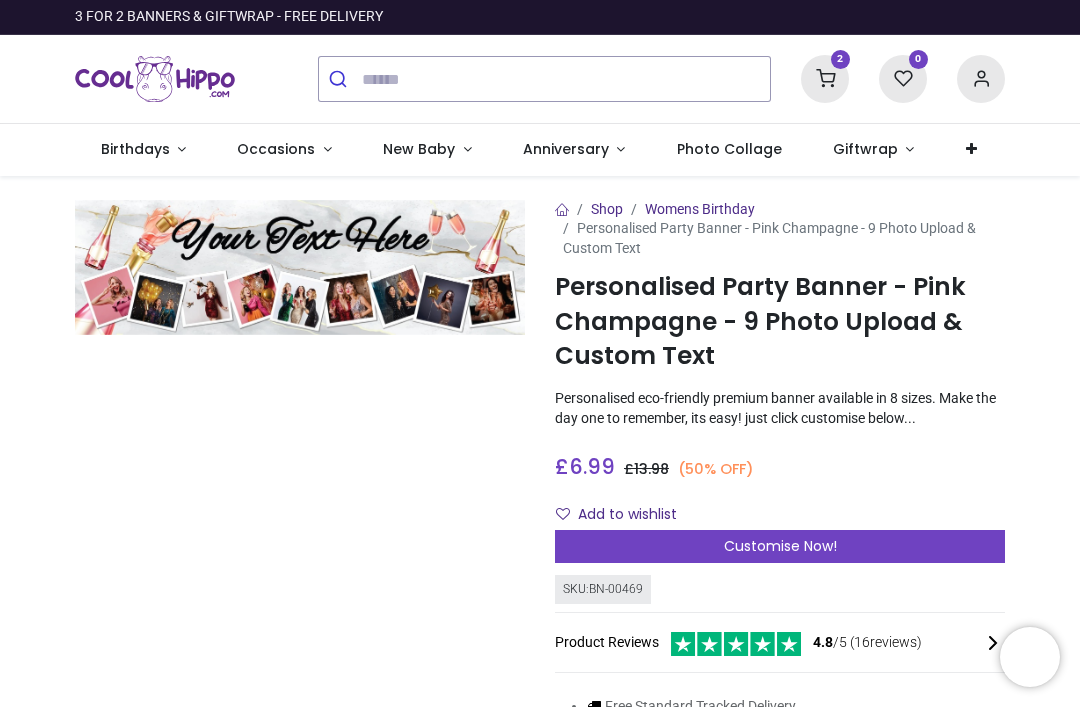 click on "Customise Now!" at bounding box center (780, 547) 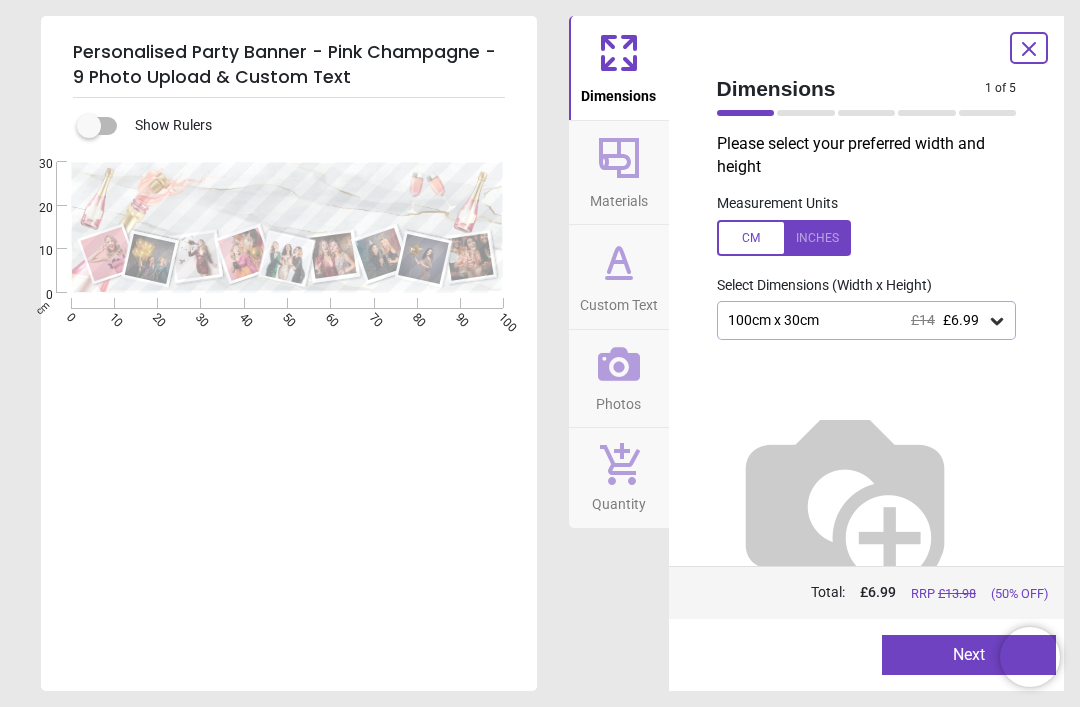 click 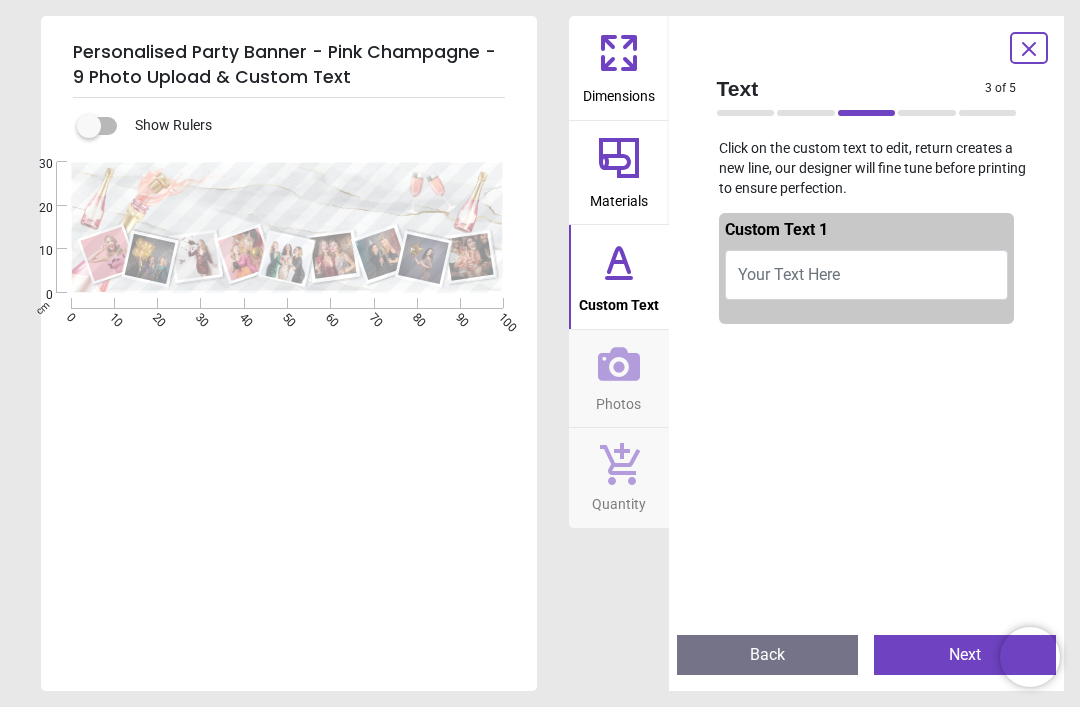 click on "Your Text Here" at bounding box center (867, 275) 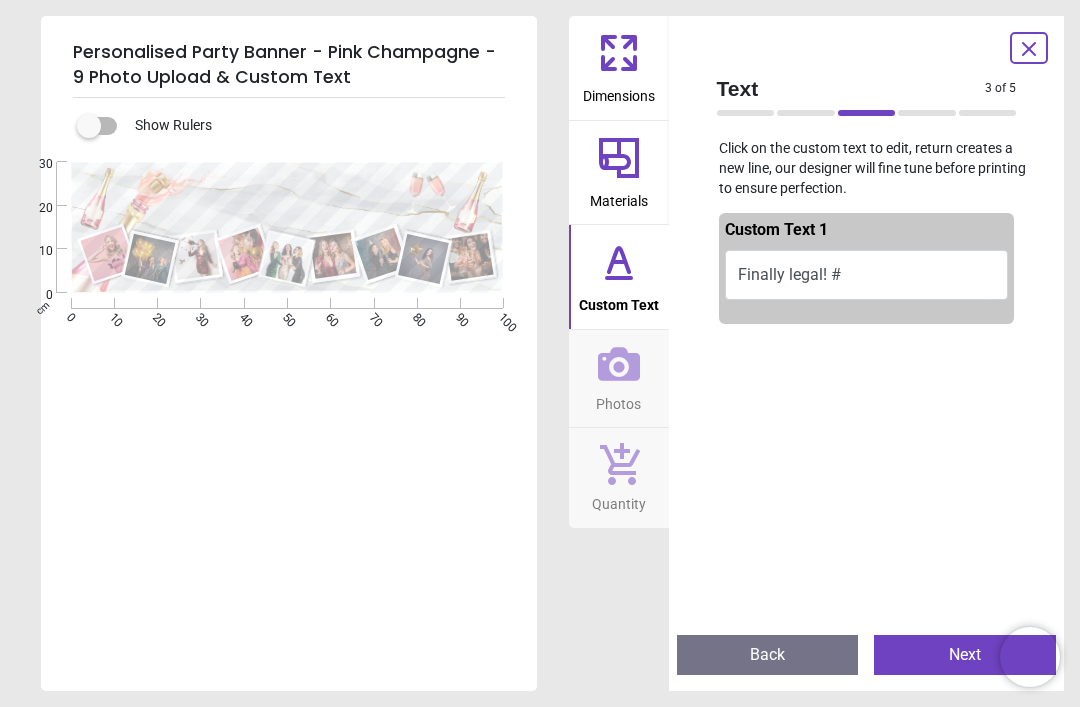 click on "Finally legal! #" at bounding box center (867, 275) 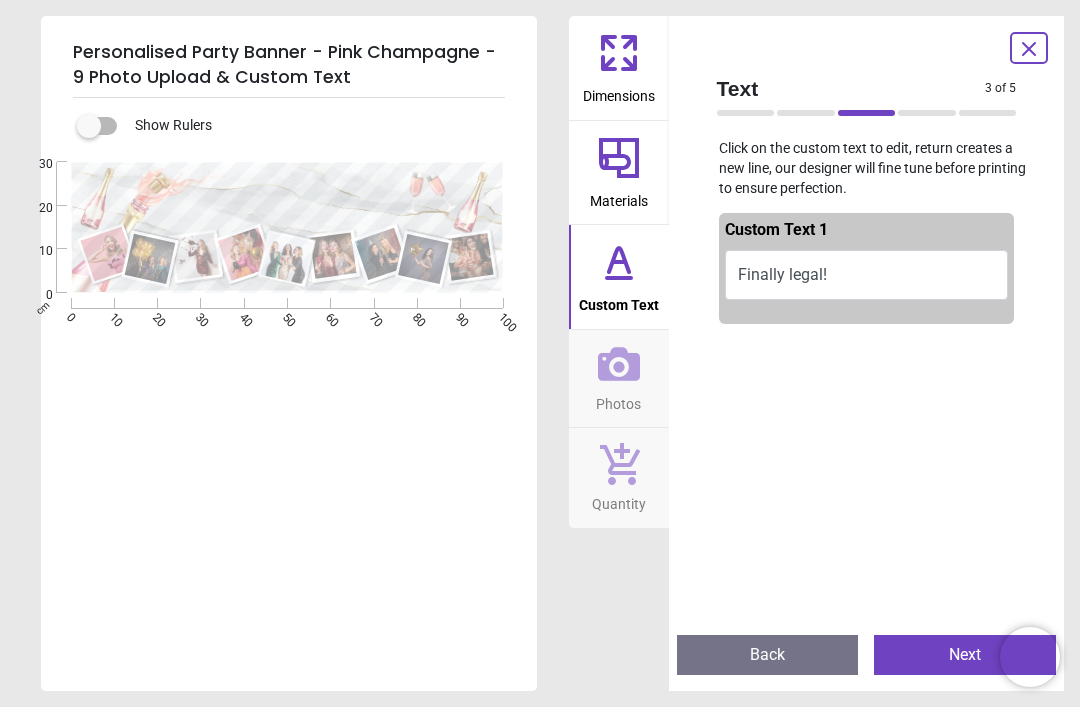 click on "Photos" at bounding box center [619, 379] 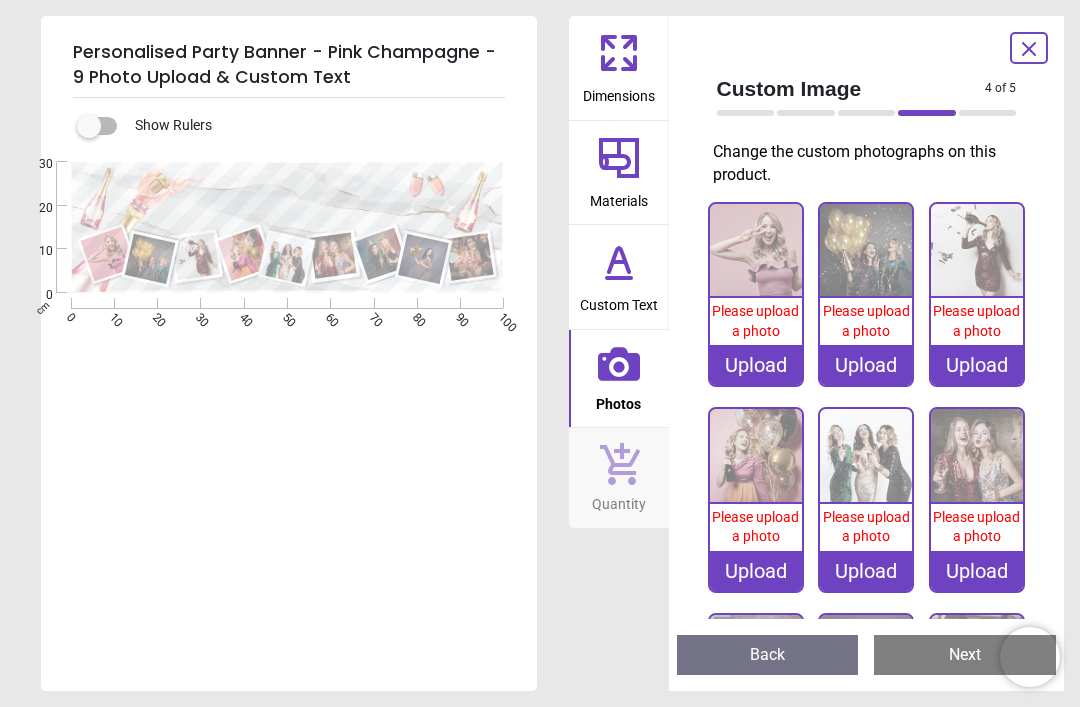 click on "Upload" at bounding box center [756, 365] 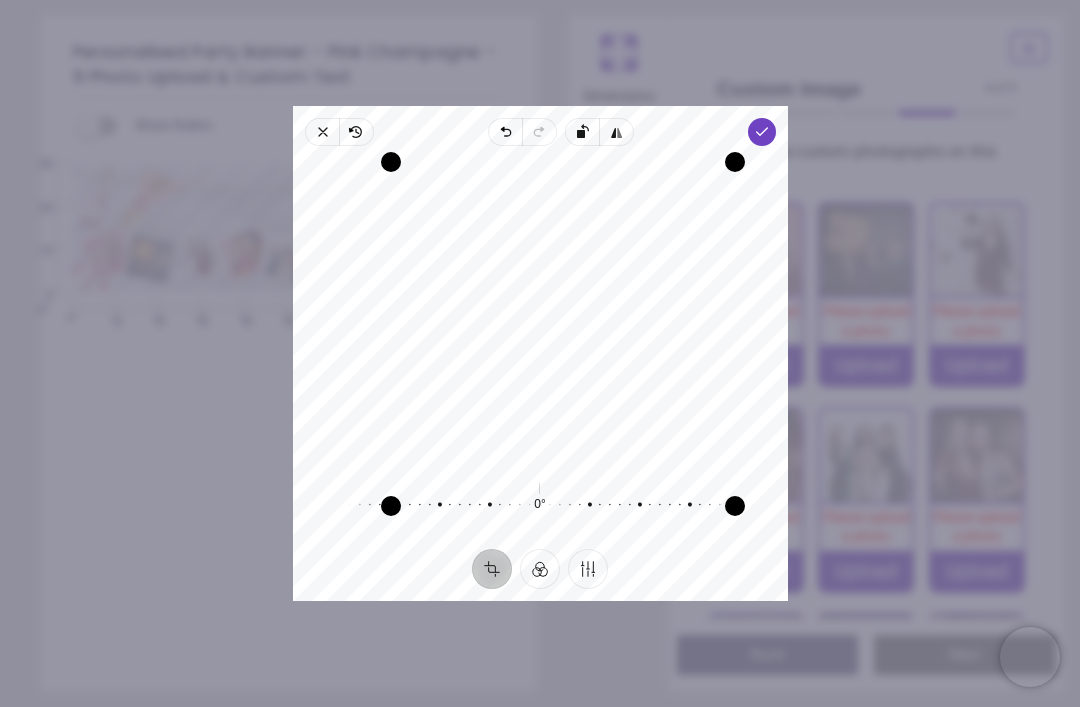 click 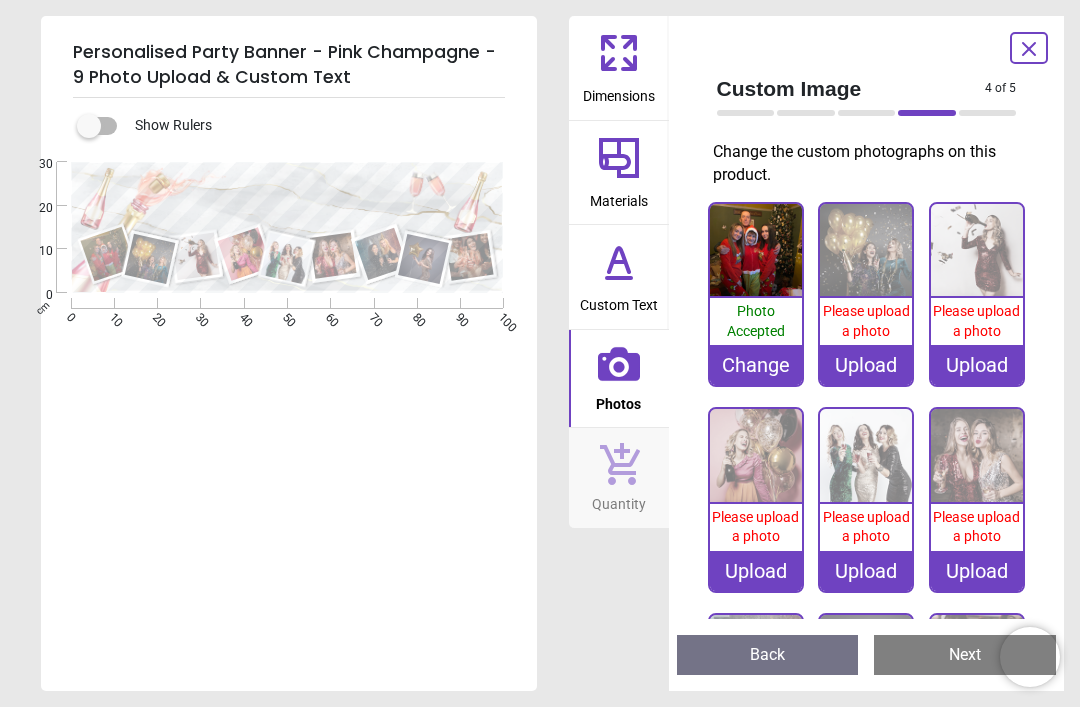 click on "Upload" at bounding box center [866, 365] 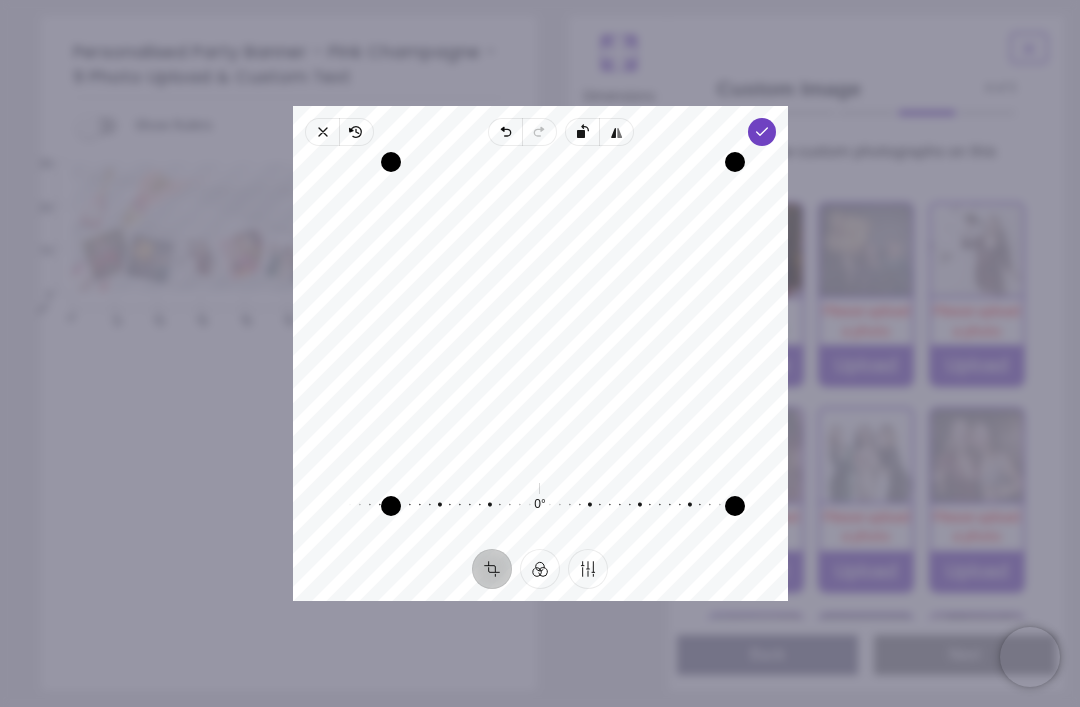 click 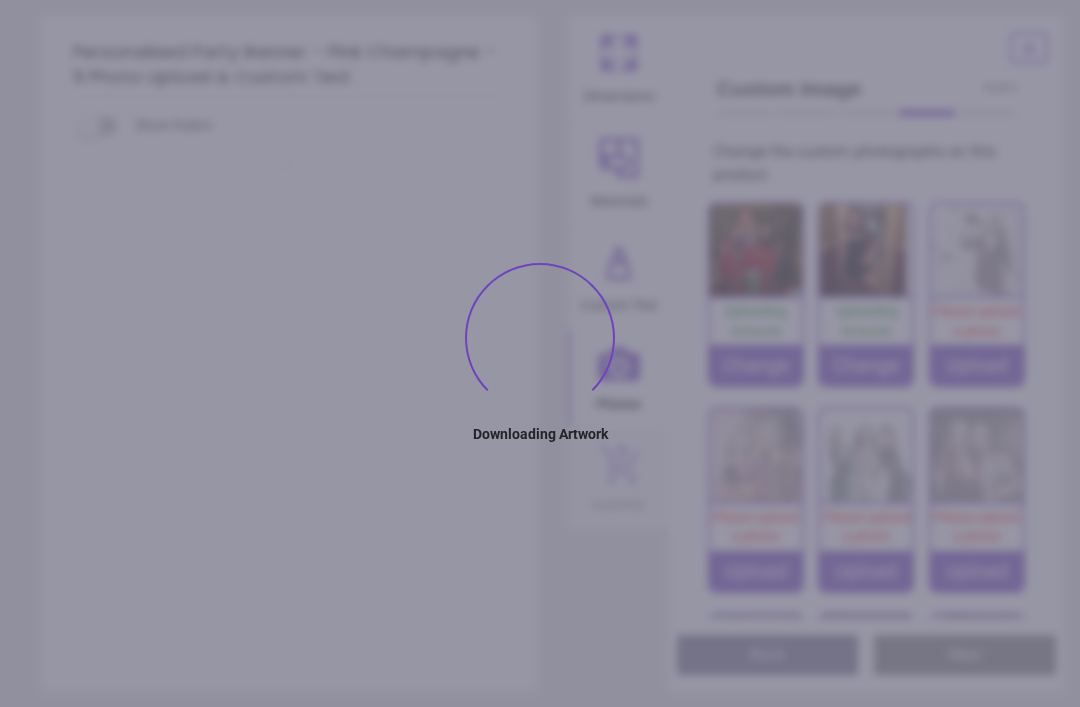 type on "**********" 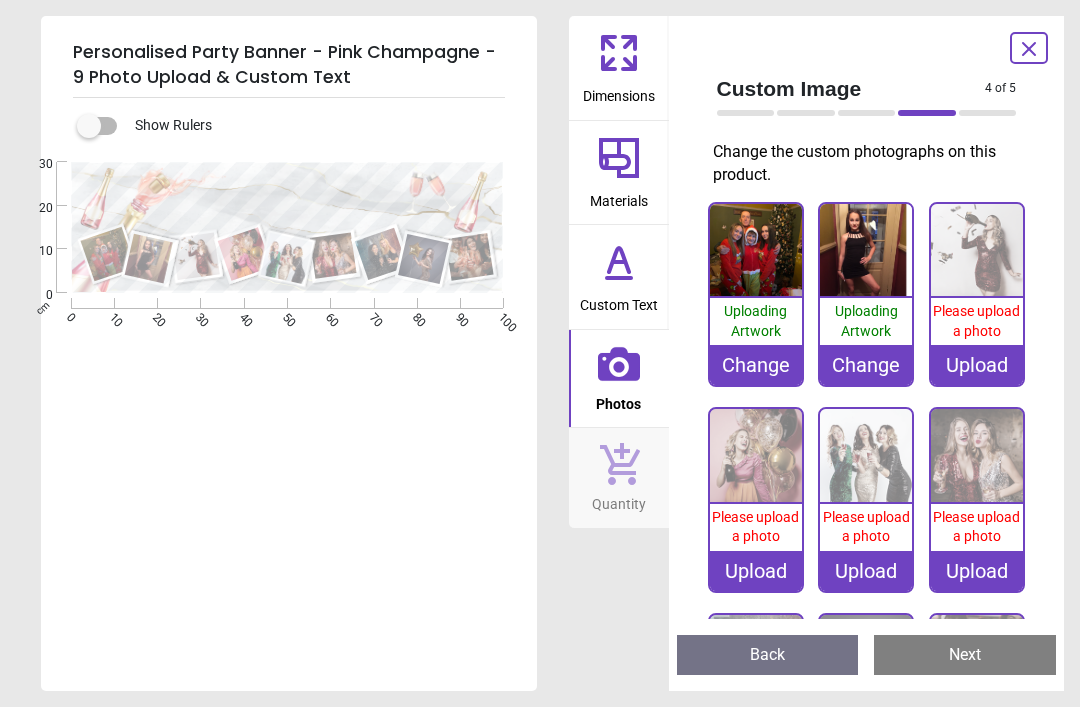 scroll, scrollTop: 0, scrollLeft: 0, axis: both 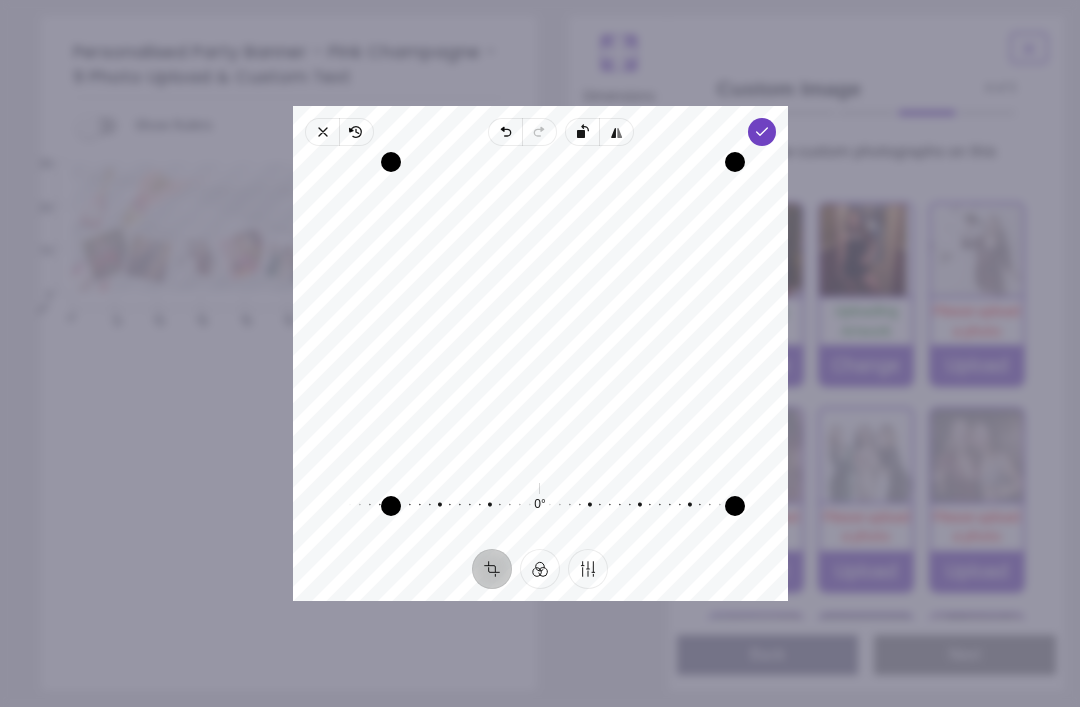 click on "Recenter" at bounding box center (540, 311) 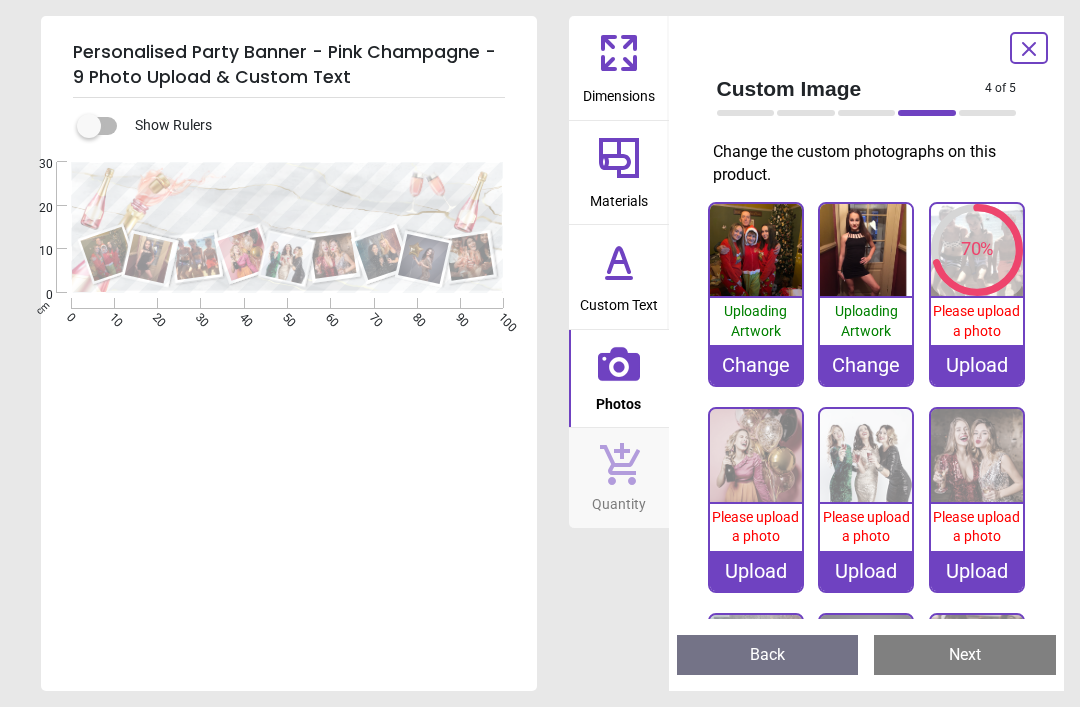 click on "Upload" at bounding box center (756, 571) 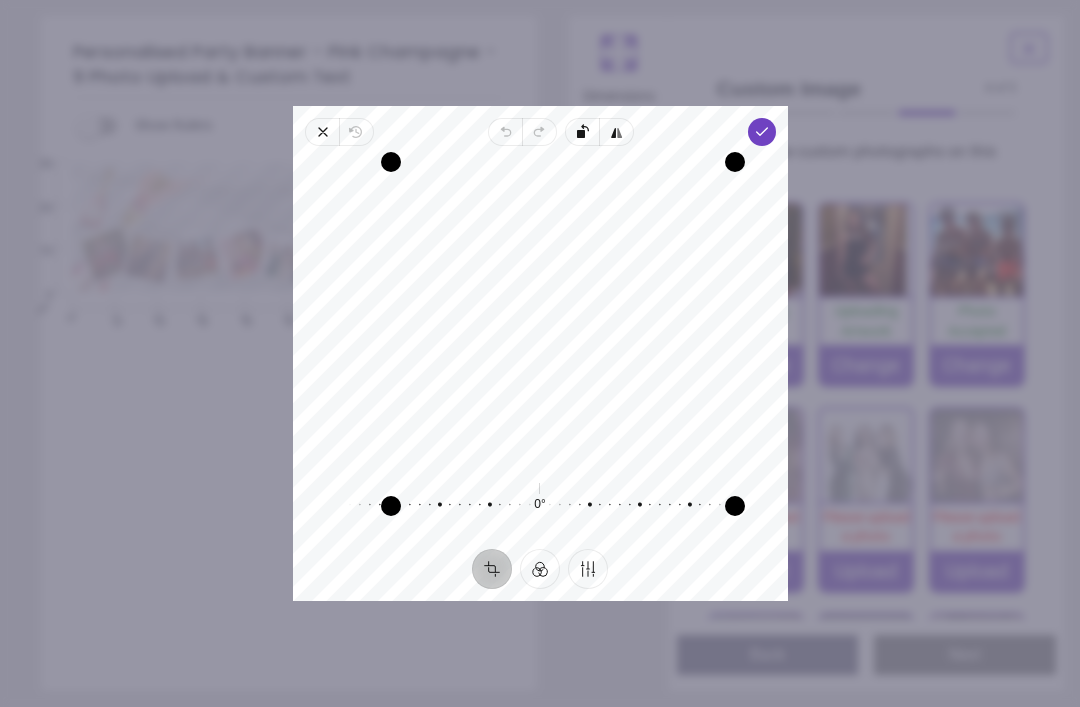 click 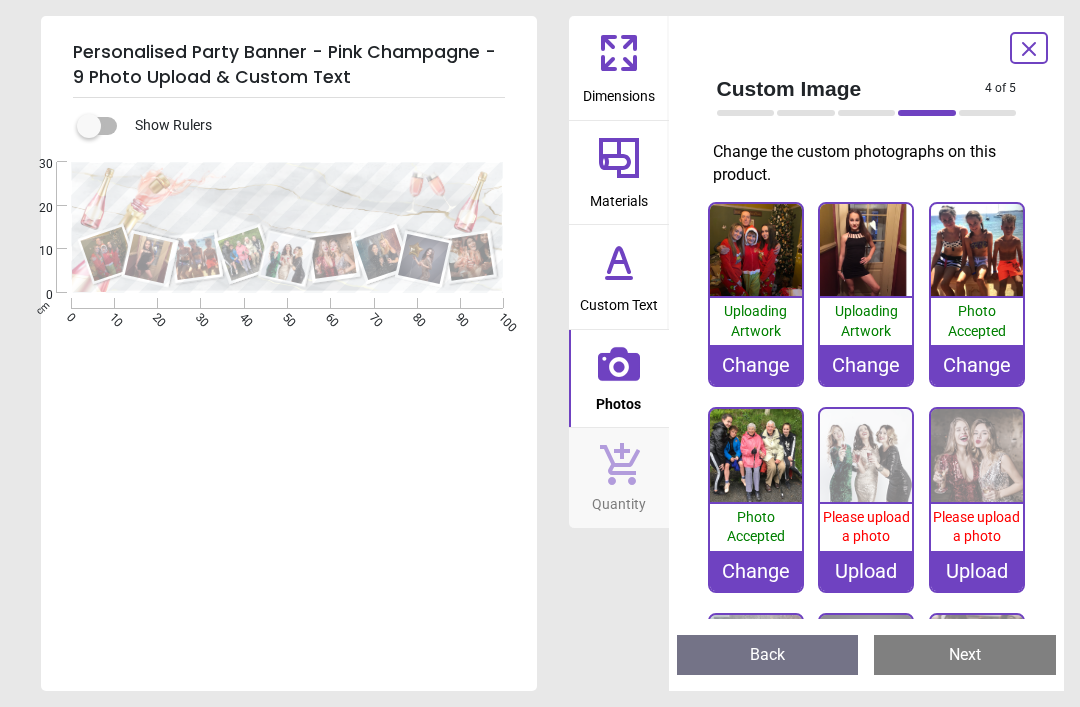 click on "Upload" at bounding box center [866, 571] 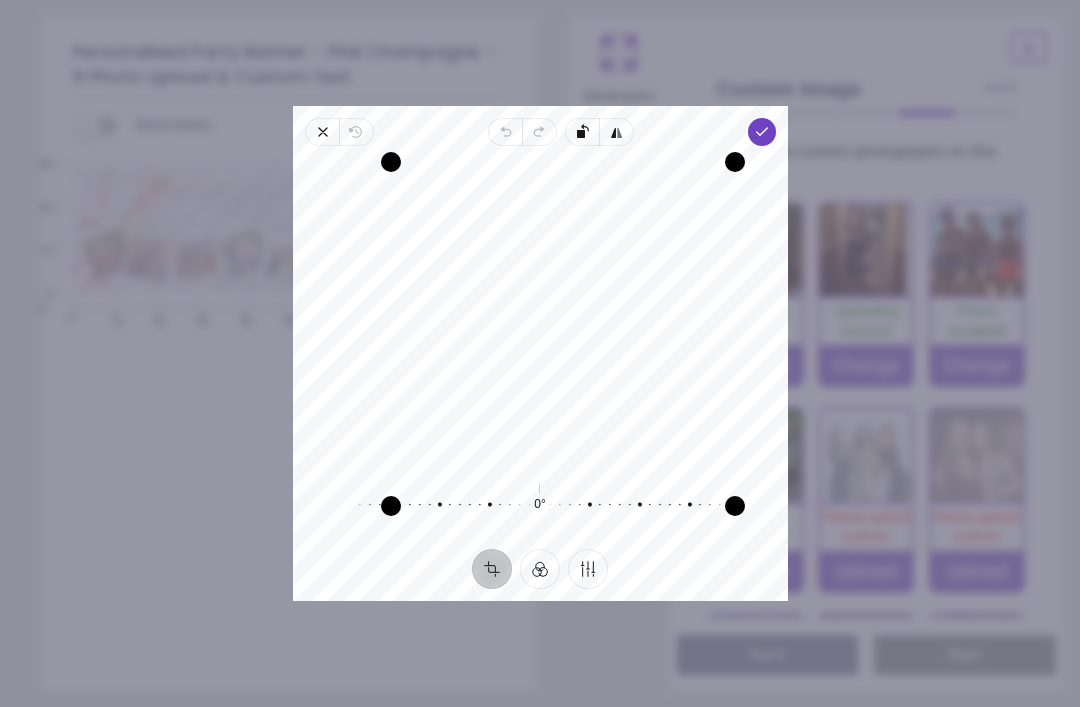 click on "Done" at bounding box center [761, 132] 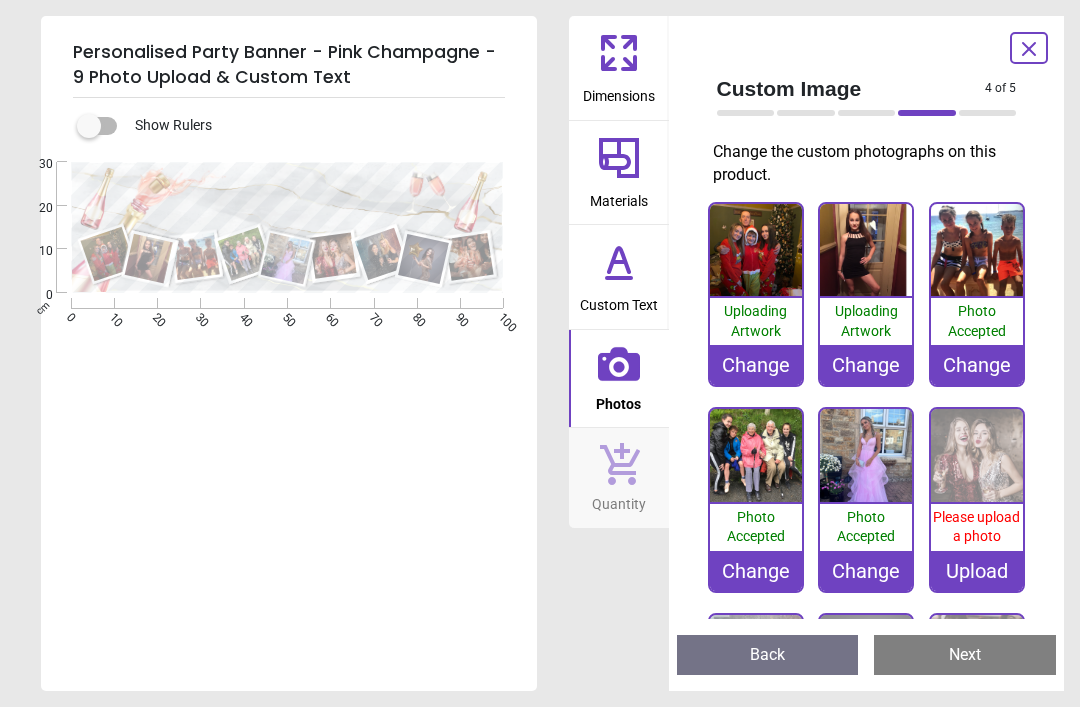 click on "Upload" at bounding box center [977, 571] 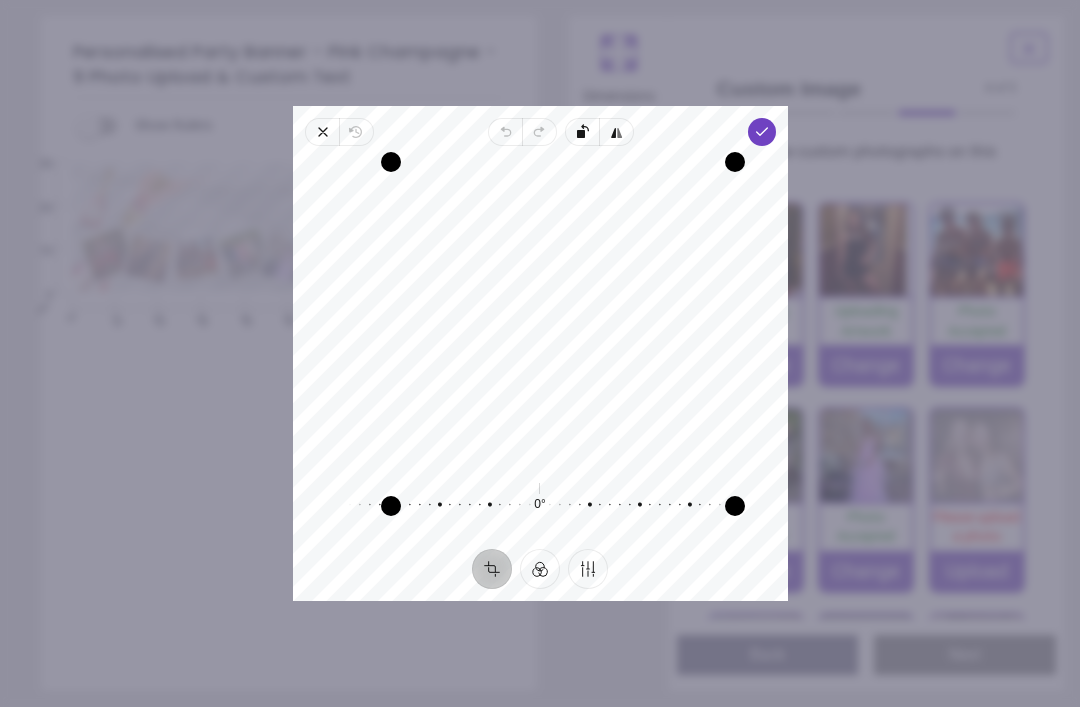 click 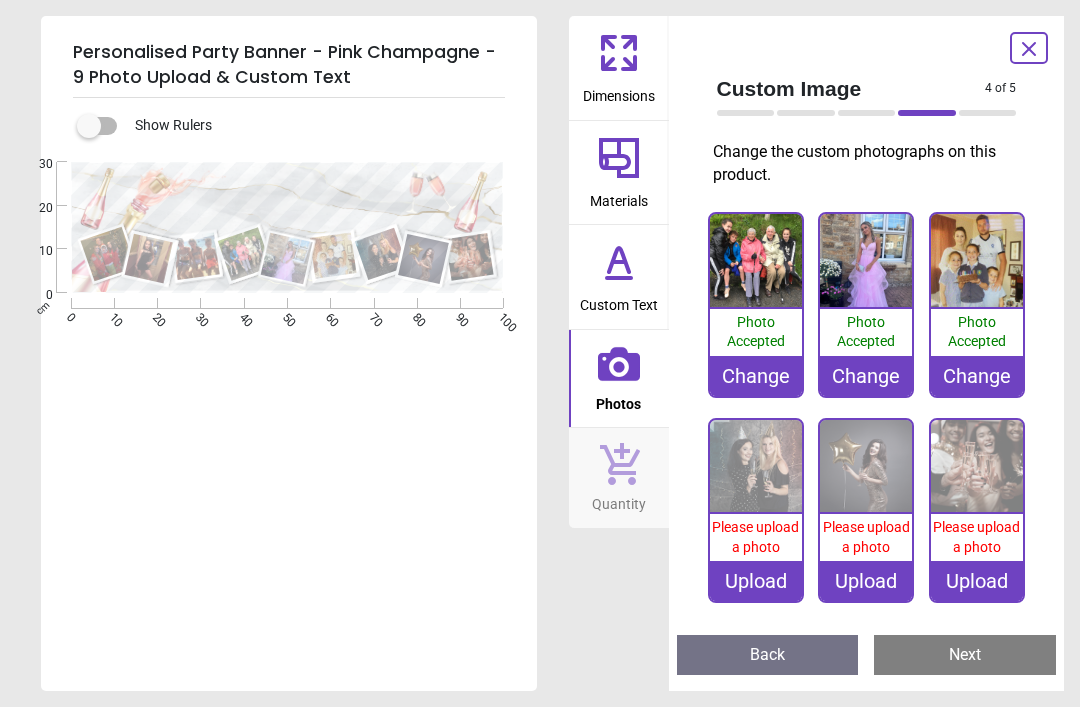 scroll, scrollTop: 194, scrollLeft: 0, axis: vertical 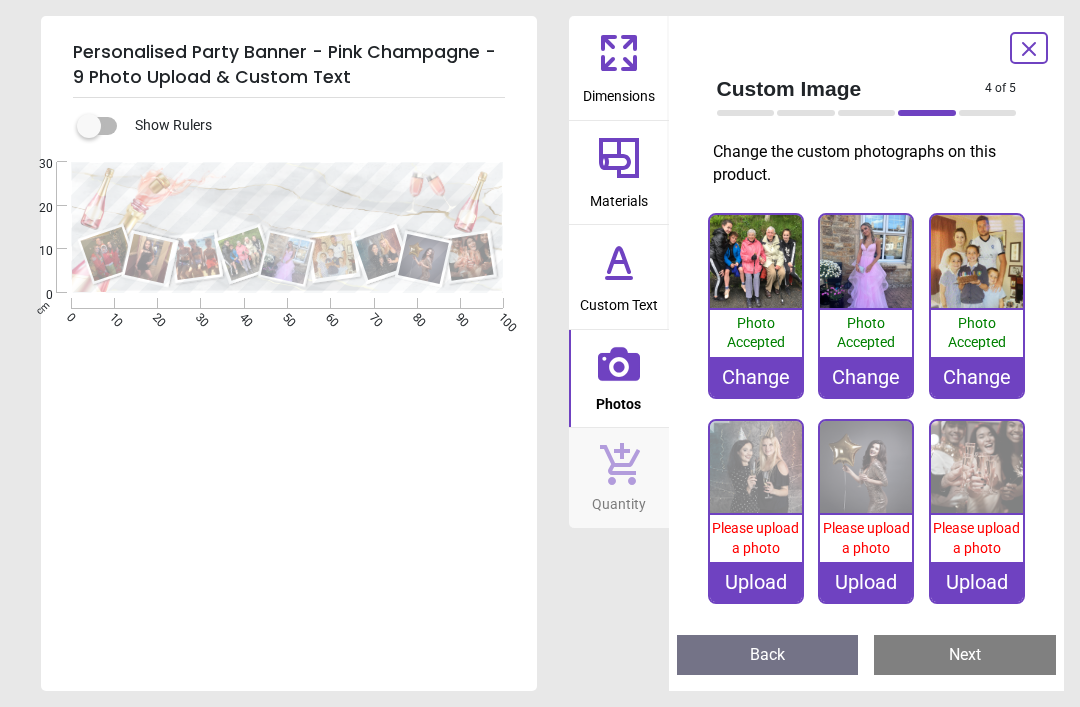 click on "Upload" at bounding box center (756, 582) 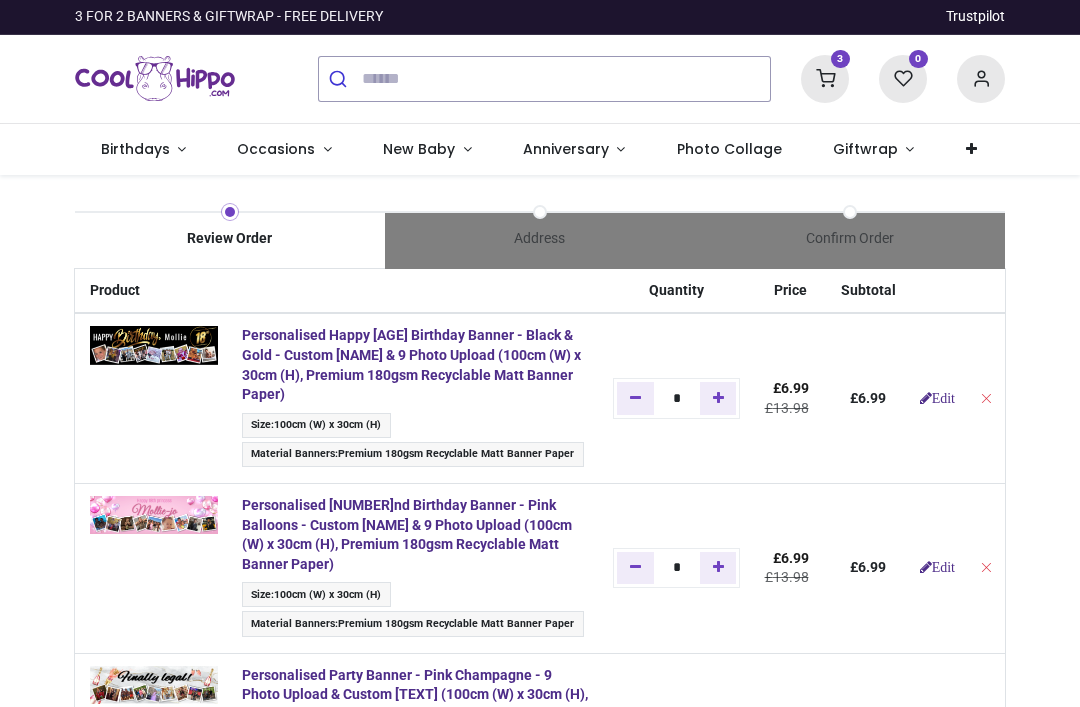 scroll, scrollTop: 0, scrollLeft: 0, axis: both 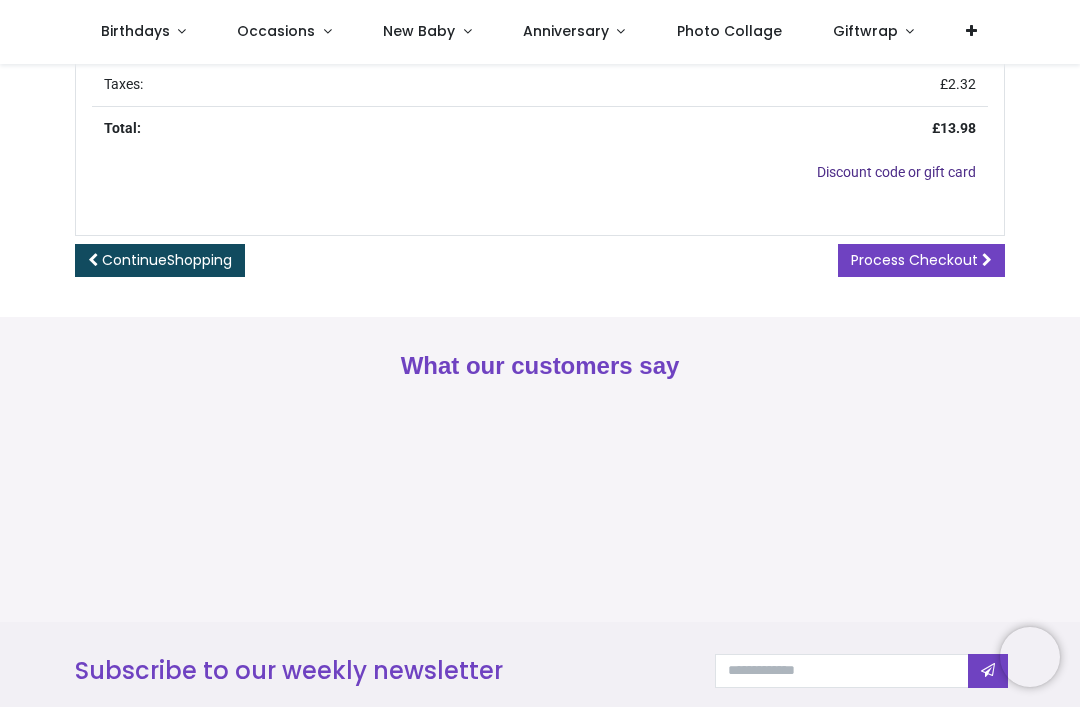 click on "Process Checkout" at bounding box center (914, 260) 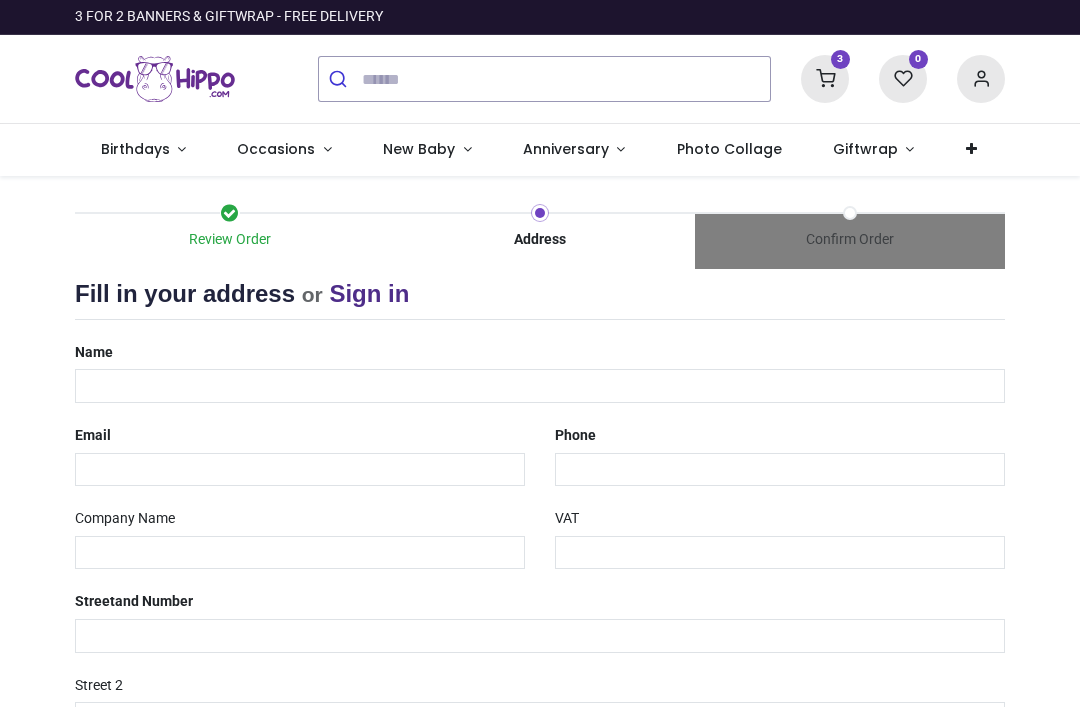 scroll, scrollTop: 0, scrollLeft: 0, axis: both 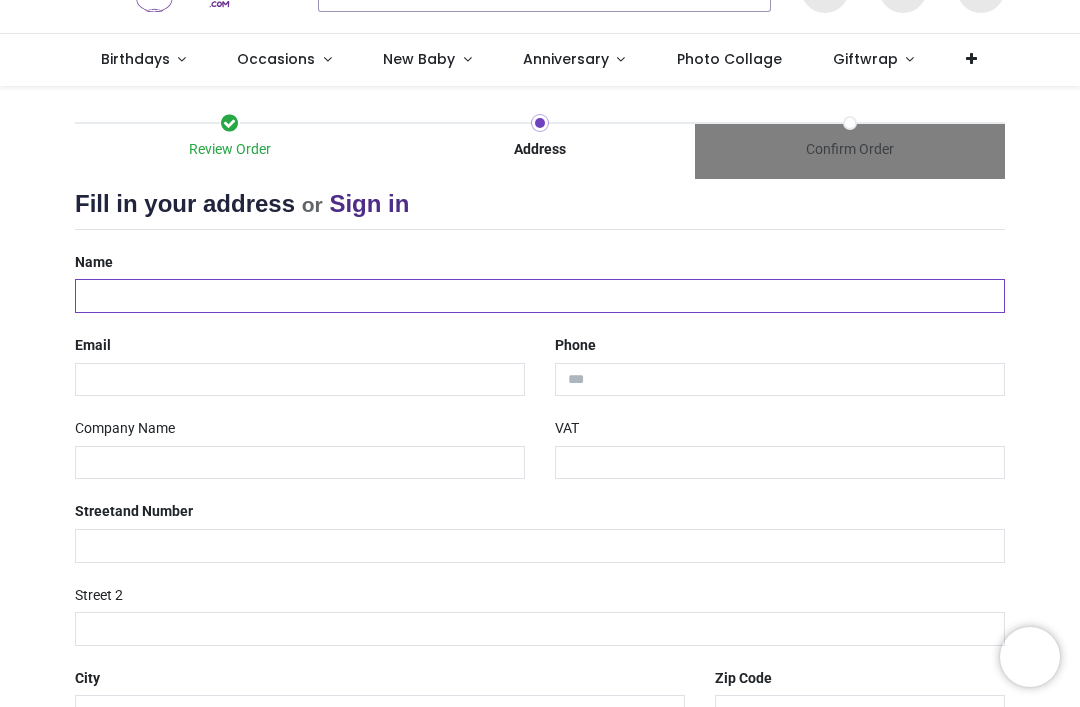 click at bounding box center [540, 296] 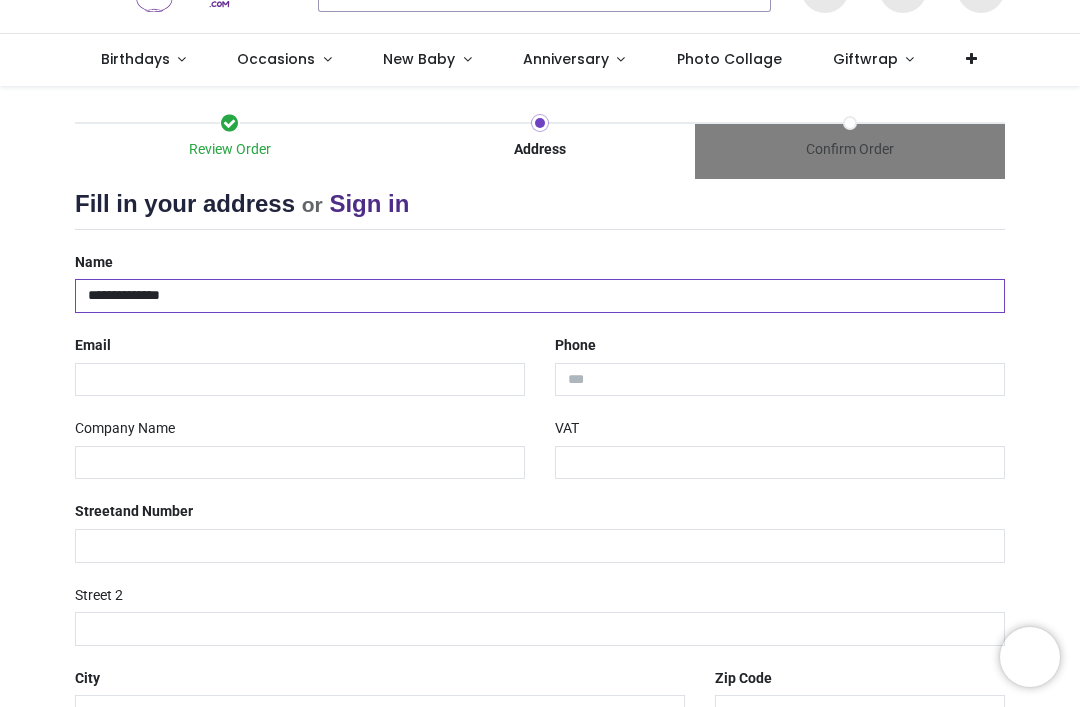 type on "**********" 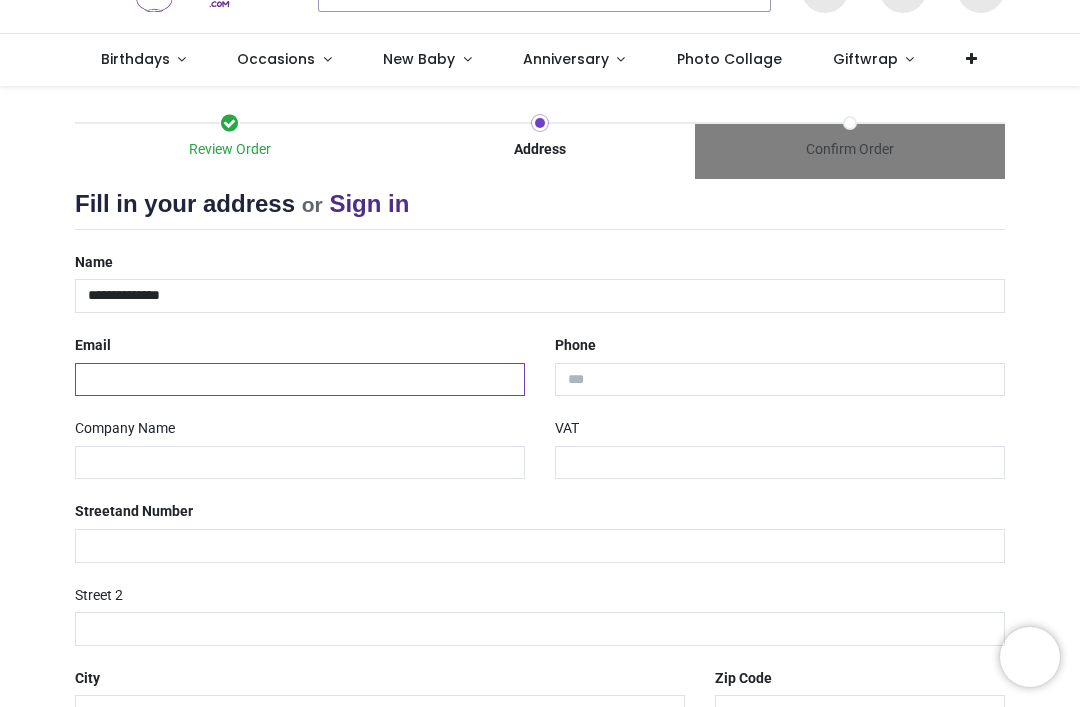 click at bounding box center (300, 380) 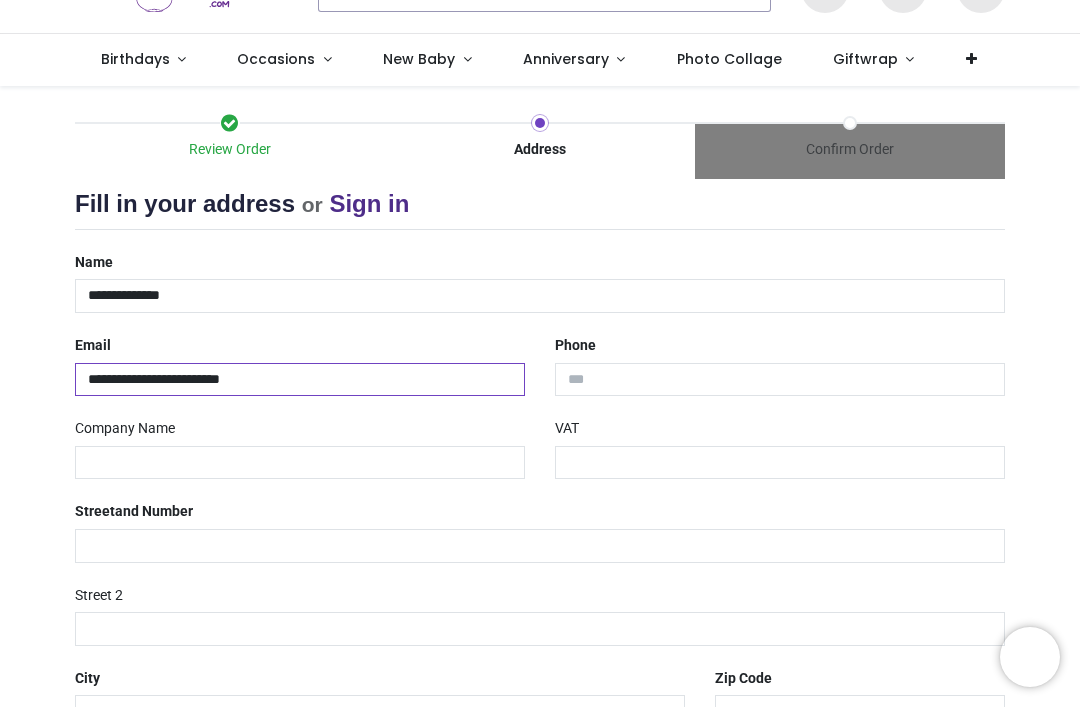 type on "**********" 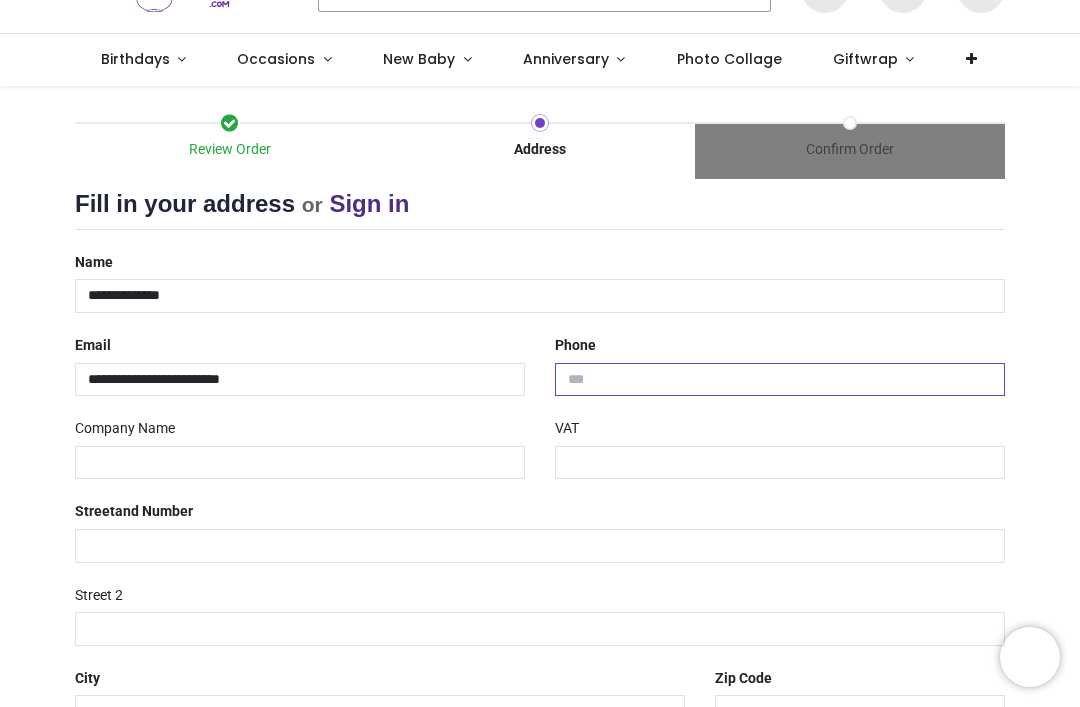click at bounding box center (780, 380) 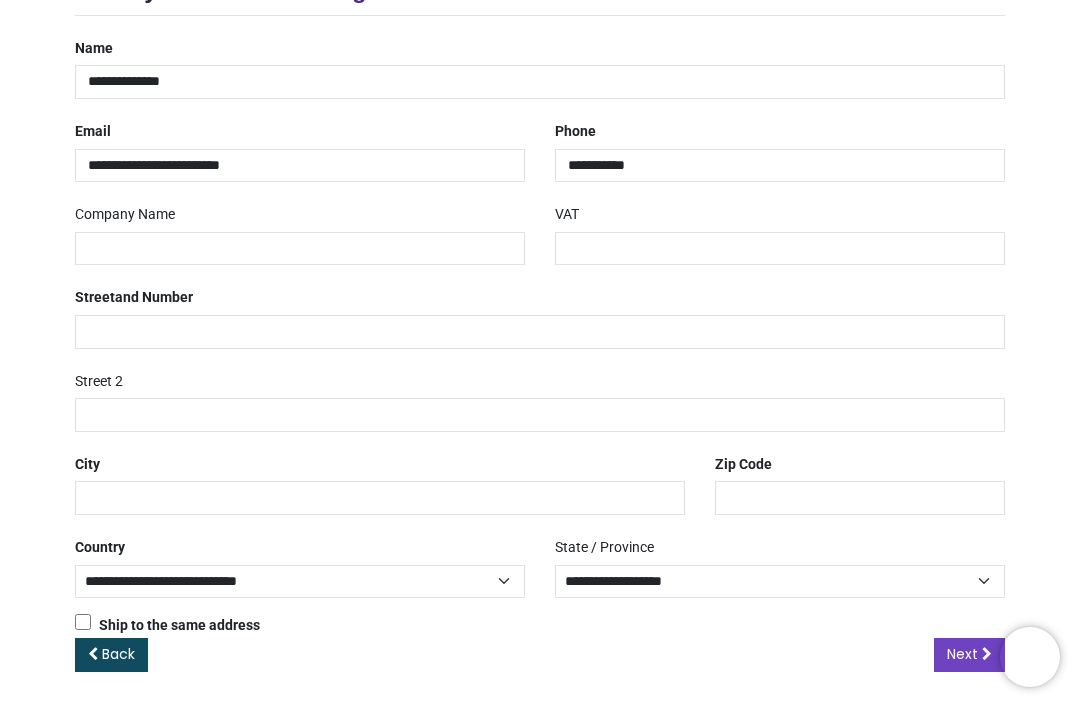 scroll, scrollTop: 302, scrollLeft: 0, axis: vertical 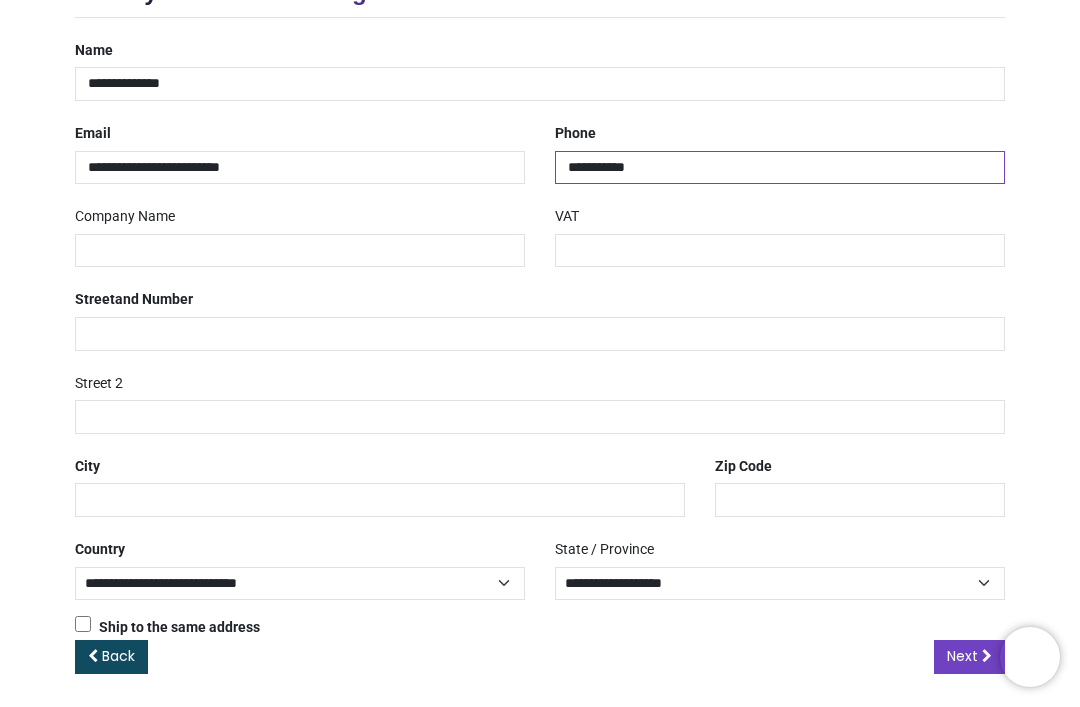 type on "**********" 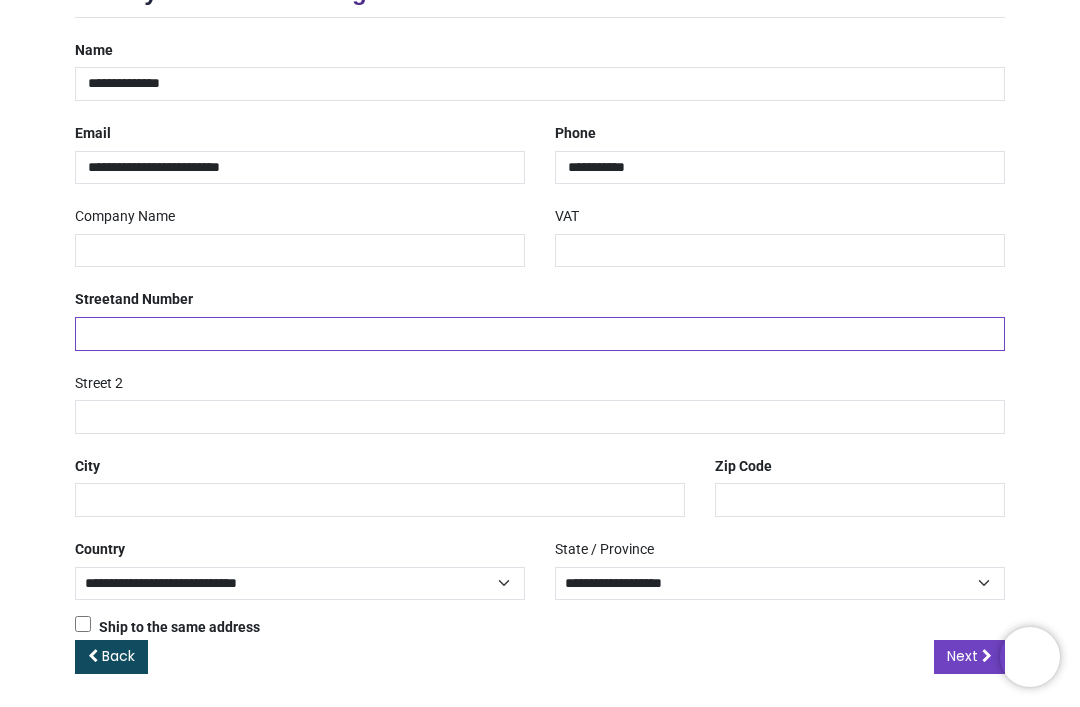 click at bounding box center (540, 334) 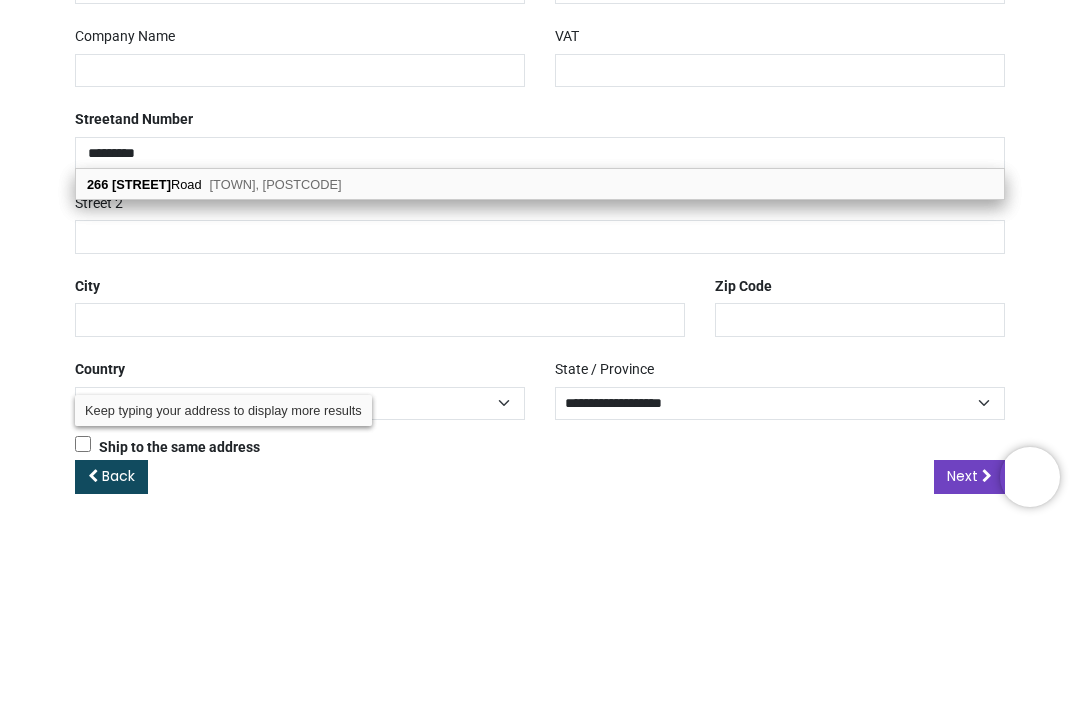 click on "[STREET]" at bounding box center [141, 364] 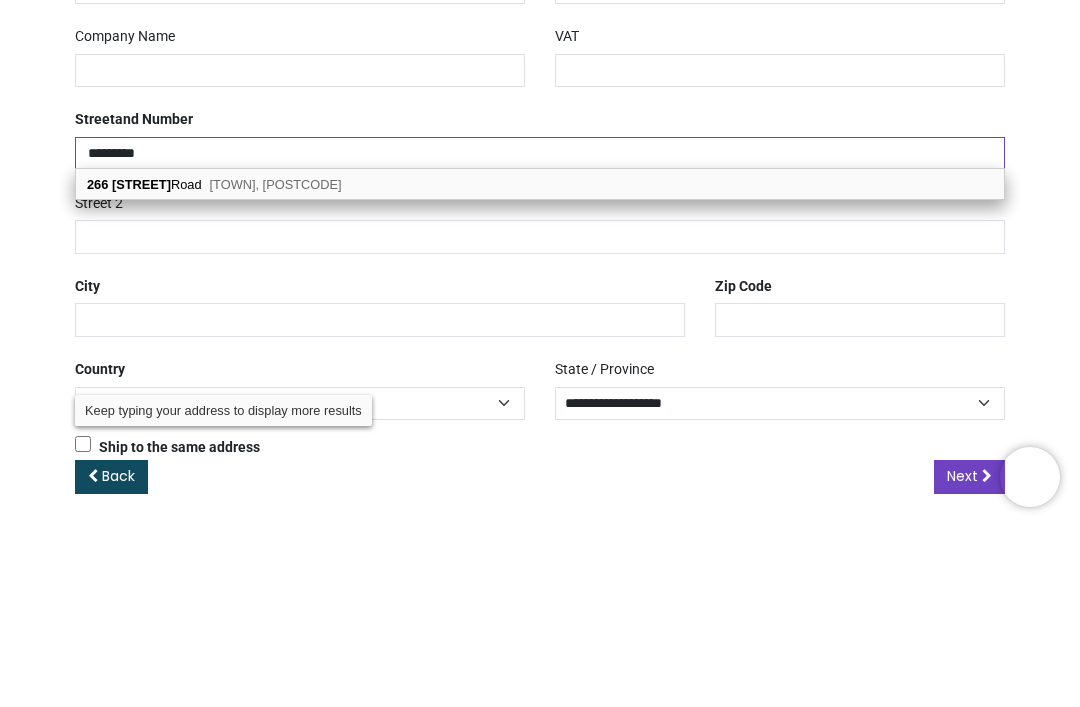 type on "**********" 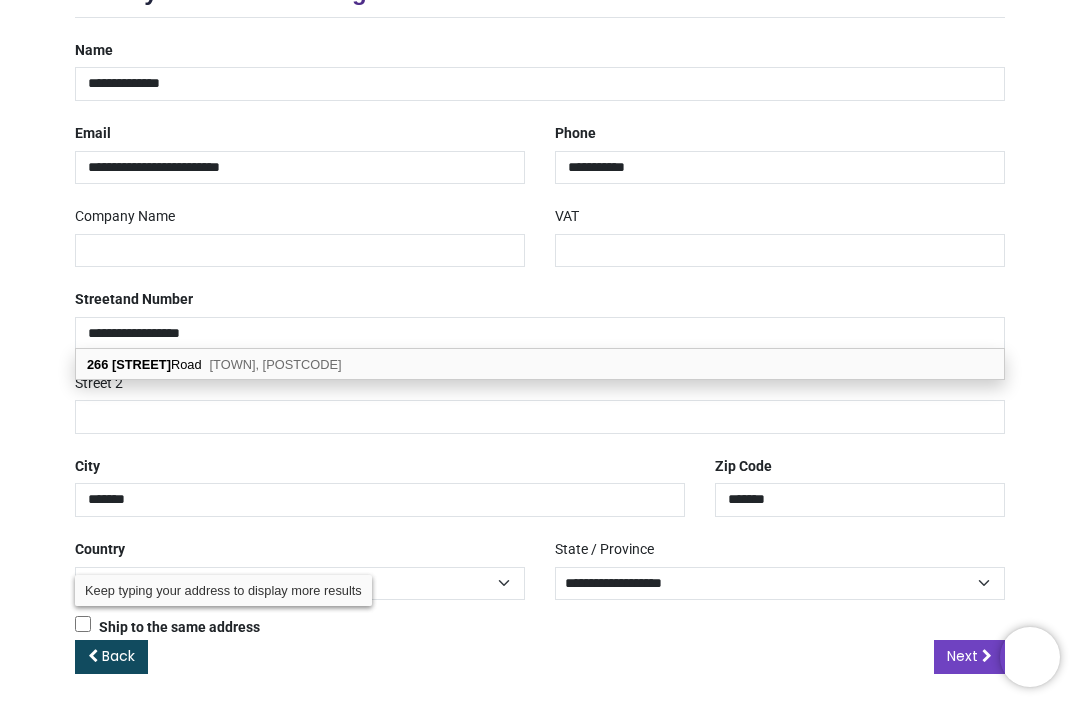 click on "[NUMBER] [STREET] [TOWN], [POSTCODE]" at bounding box center (540, 364) 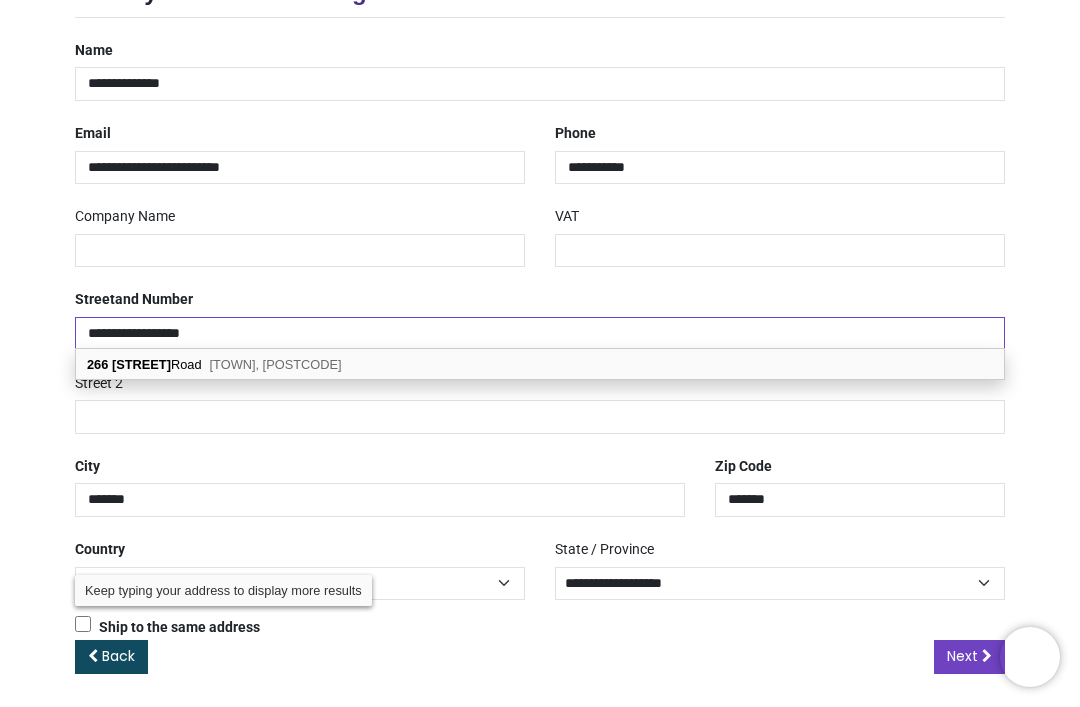 select on "***" 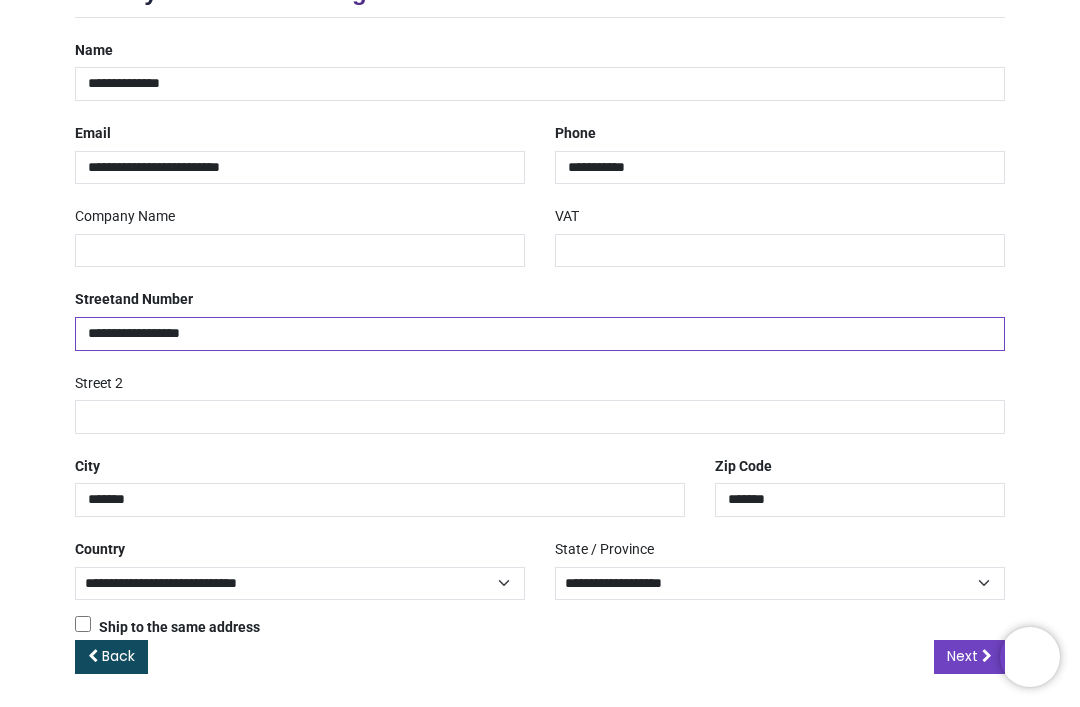 click on "**********" at bounding box center [540, 334] 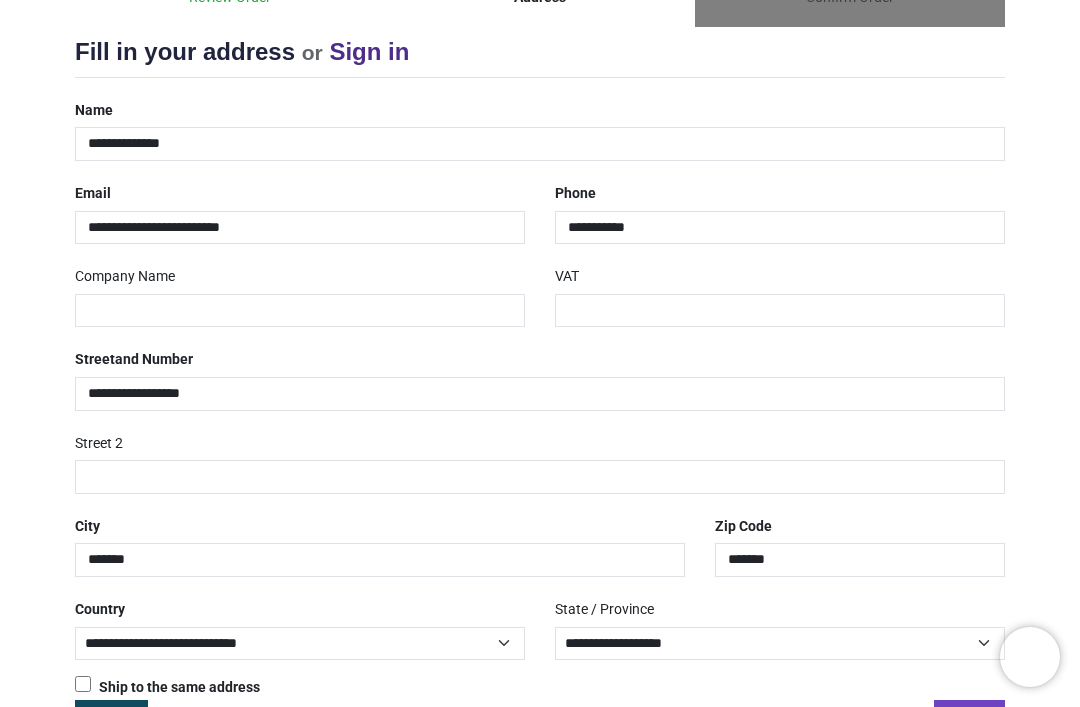 scroll, scrollTop: 258, scrollLeft: 0, axis: vertical 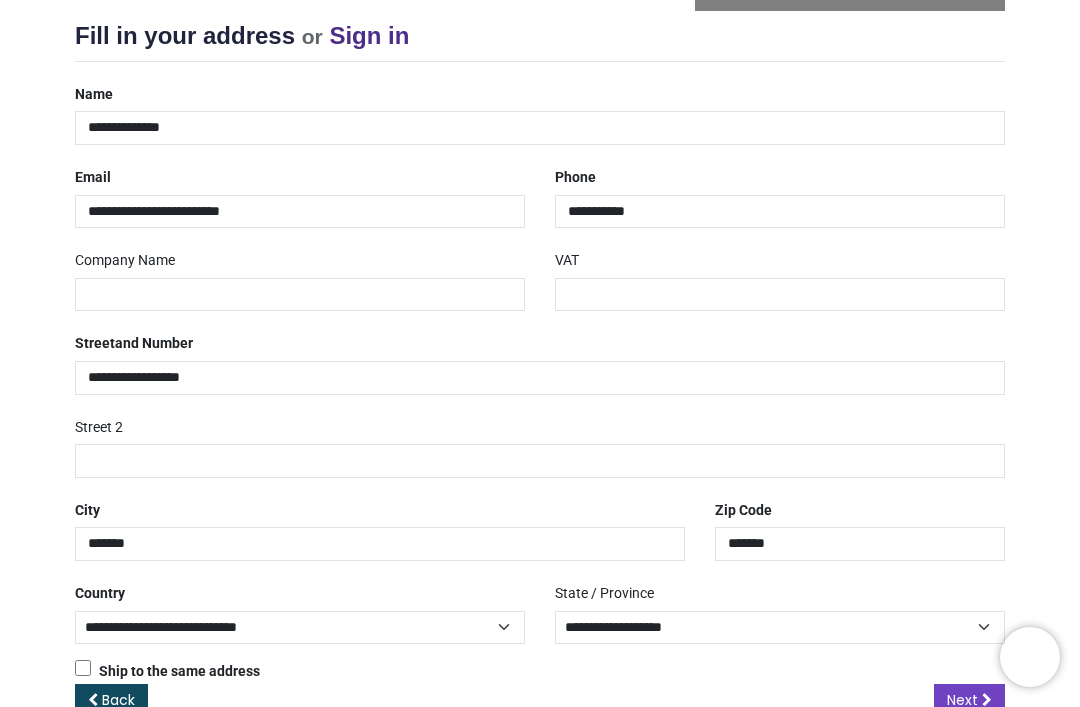 click on "Next" at bounding box center [962, 700] 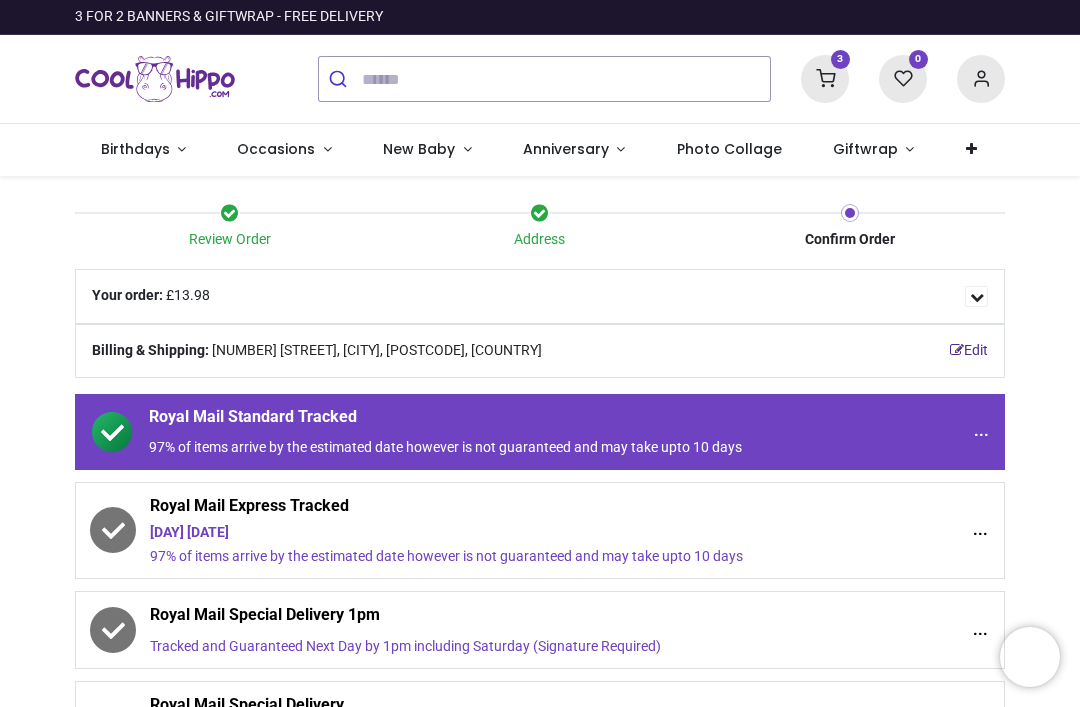 scroll, scrollTop: 0, scrollLeft: 0, axis: both 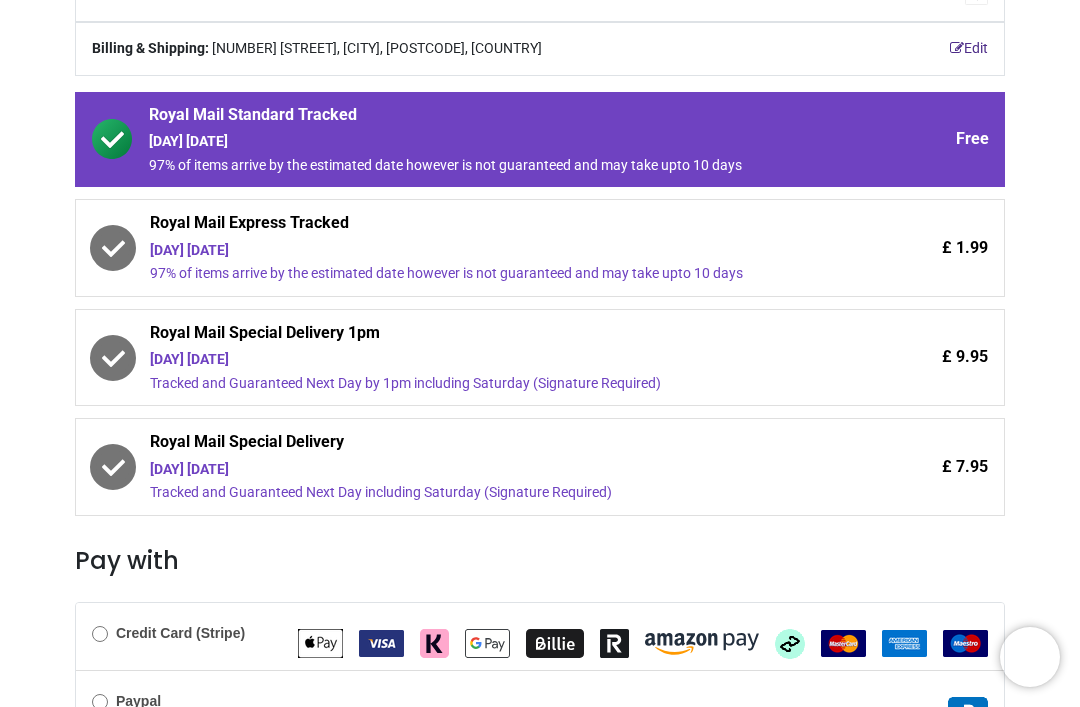 click 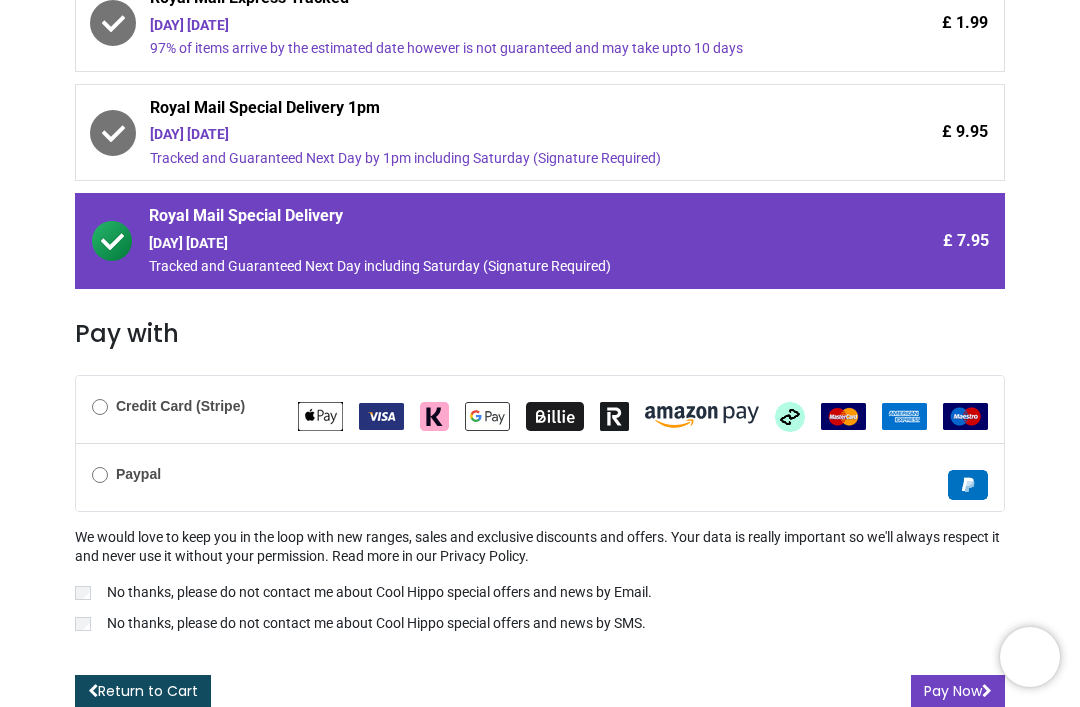 scroll, scrollTop: 527, scrollLeft: 0, axis: vertical 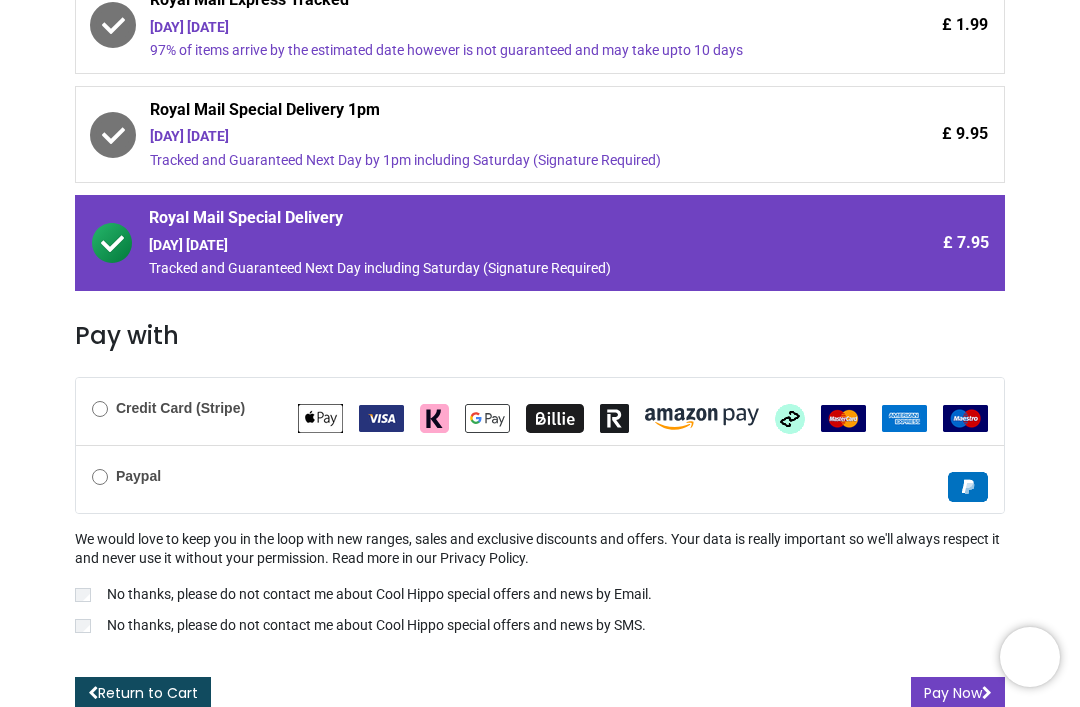 click on "Pay Now" at bounding box center [958, 694] 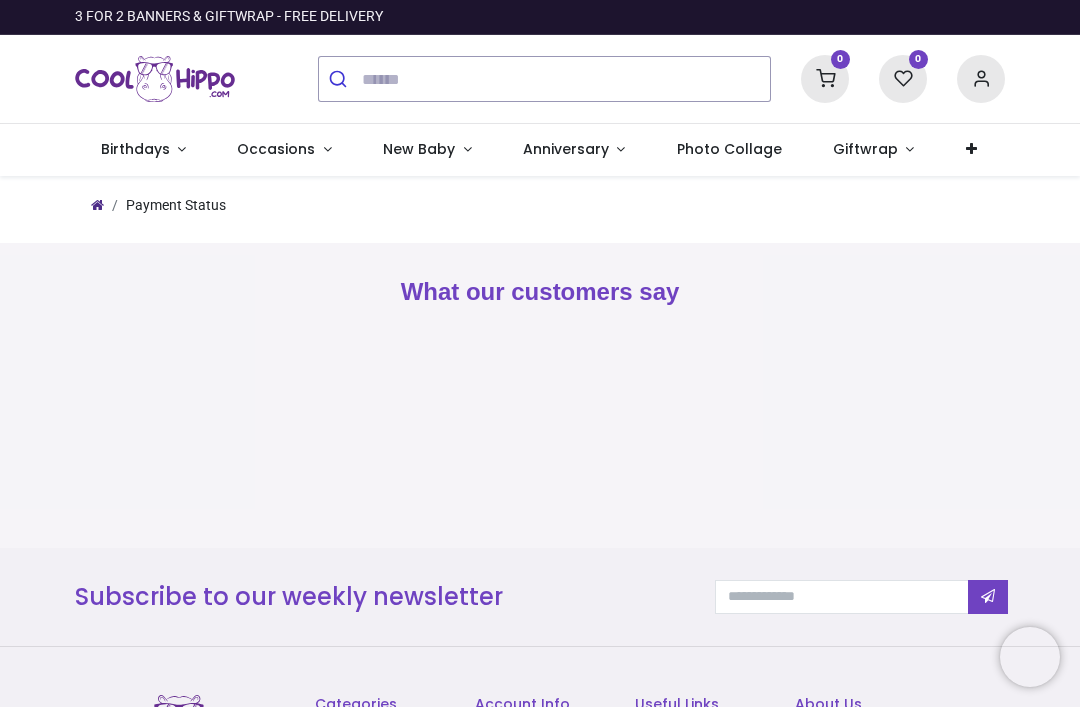 scroll, scrollTop: 0, scrollLeft: 0, axis: both 